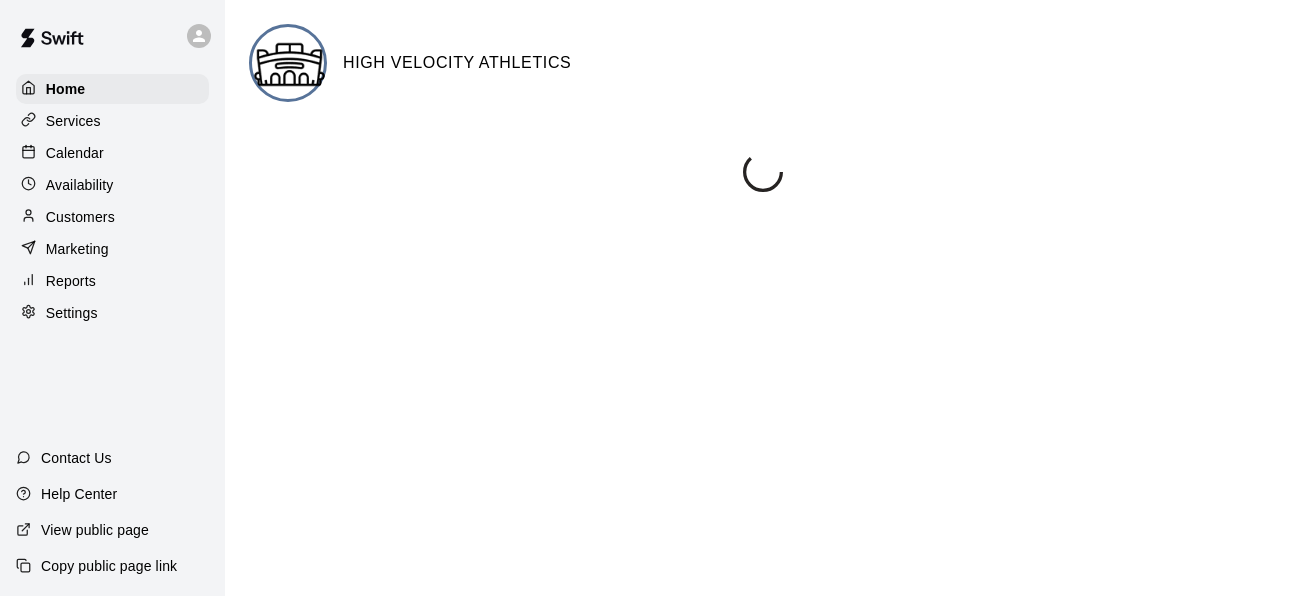 scroll, scrollTop: 0, scrollLeft: 0, axis: both 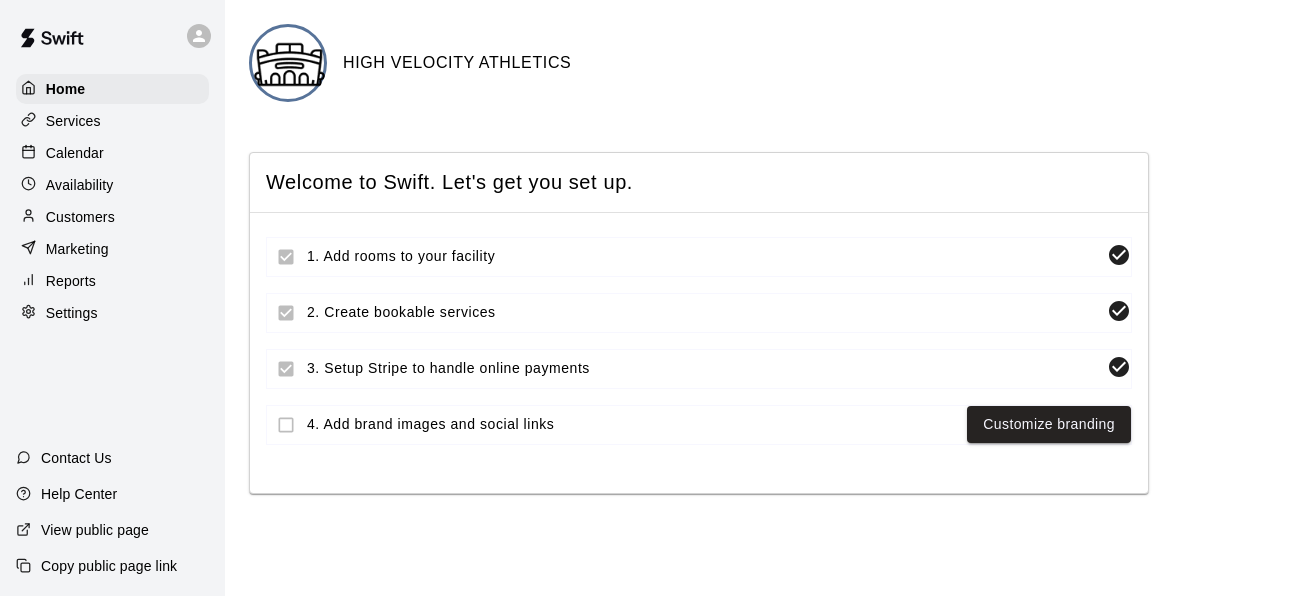 click on "Customers" at bounding box center (80, 217) 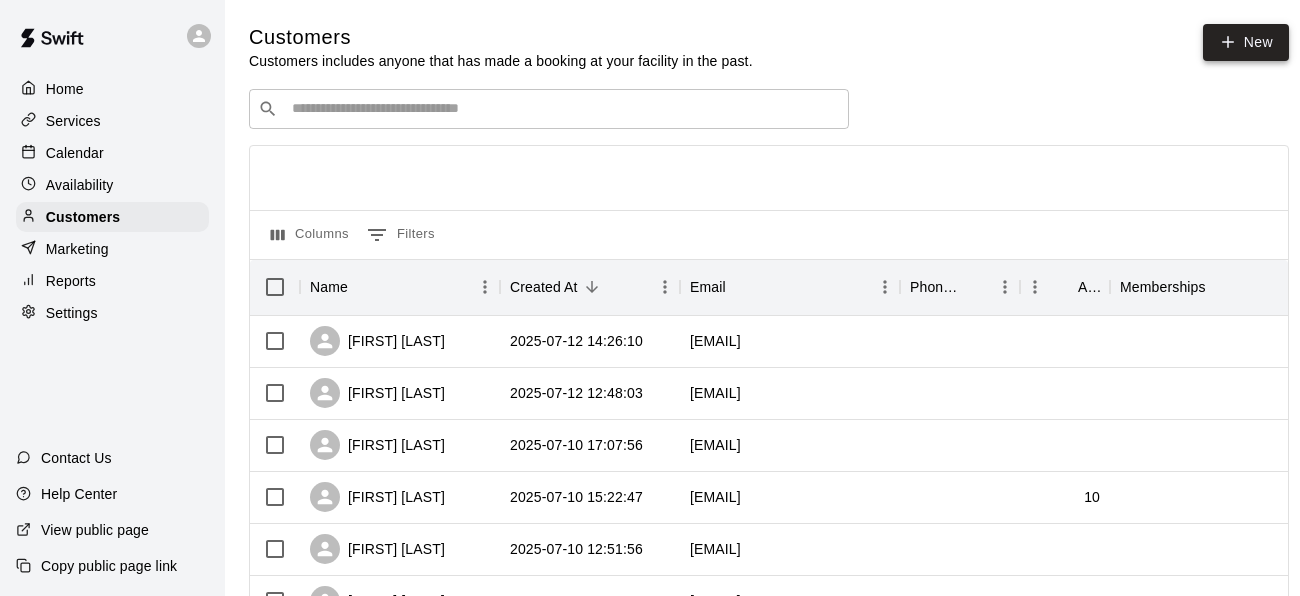 click on "New" at bounding box center [1246, 42] 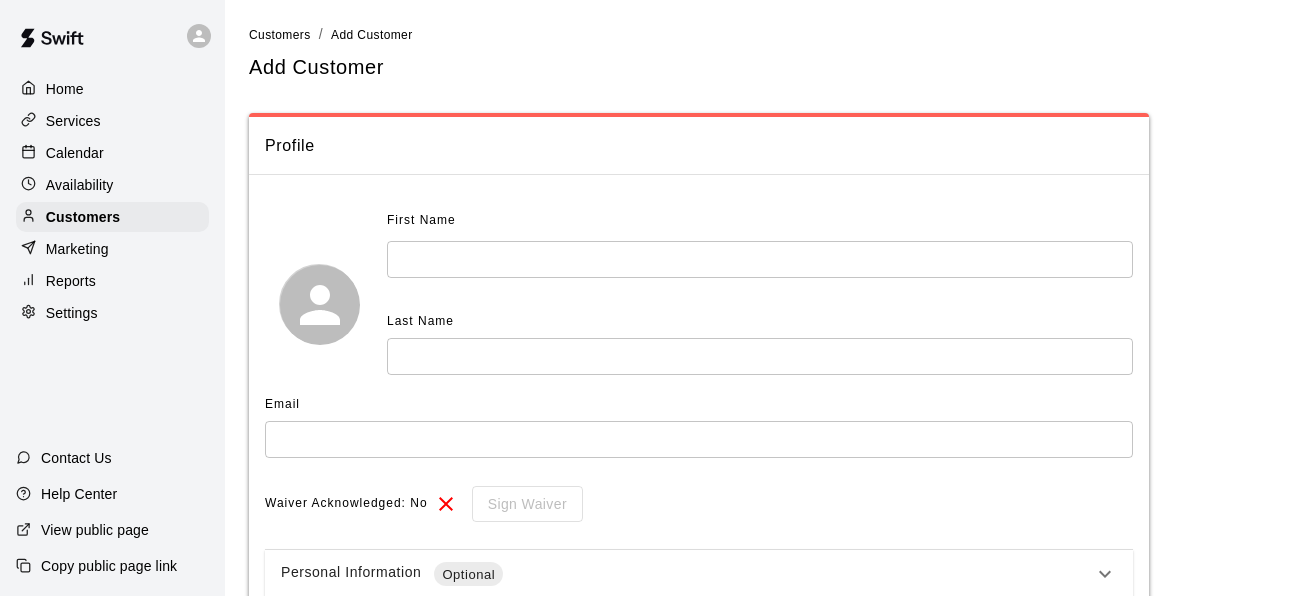 click at bounding box center [760, 259] 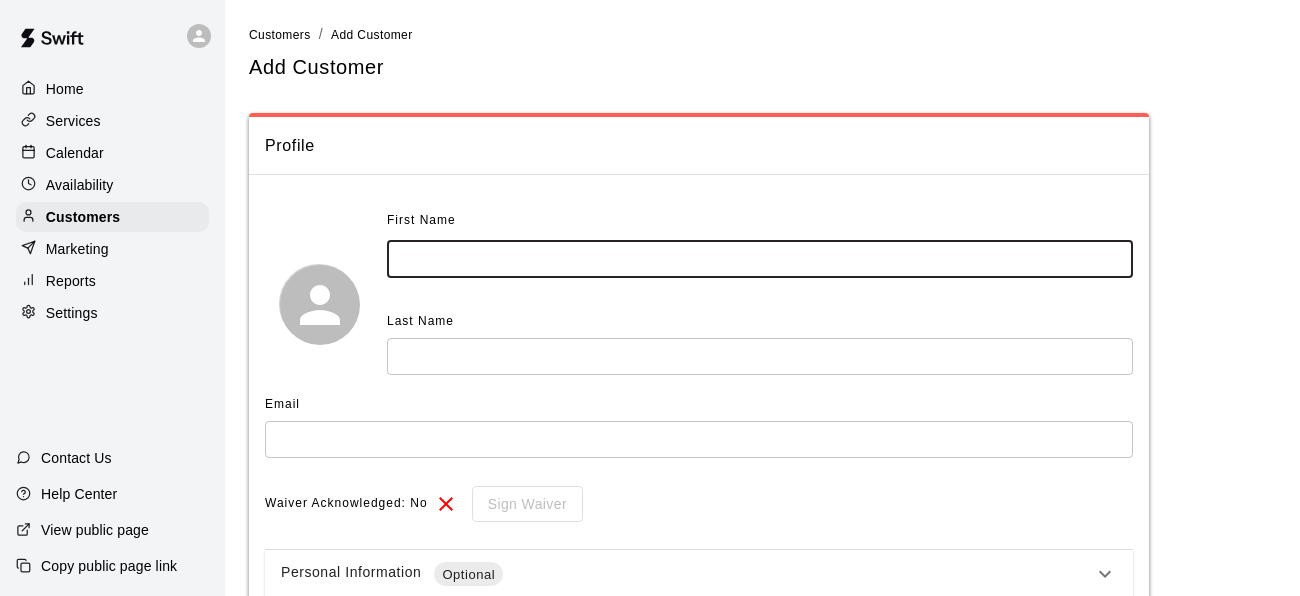 click at bounding box center [760, 259] 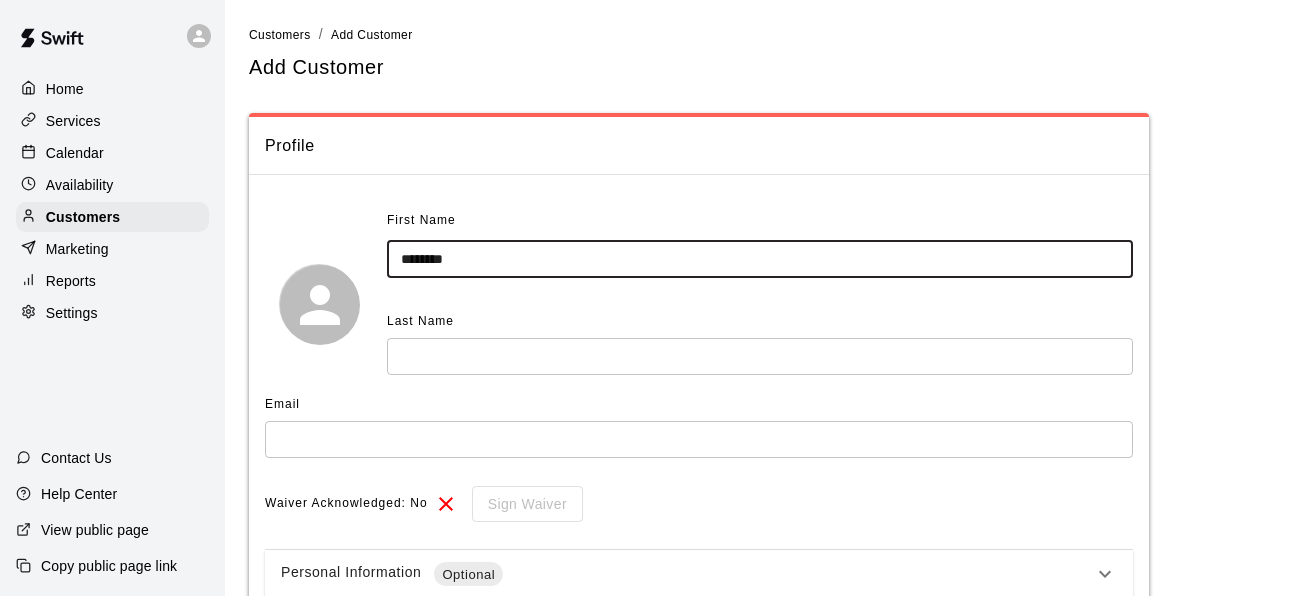 type on "********" 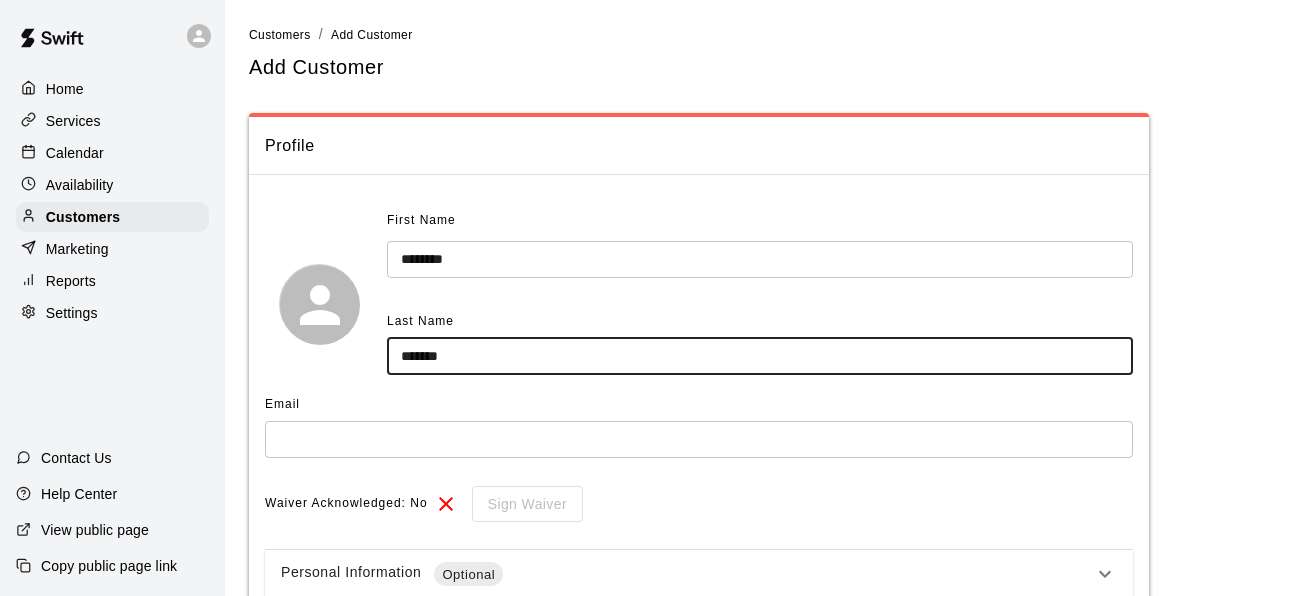 type on "*******" 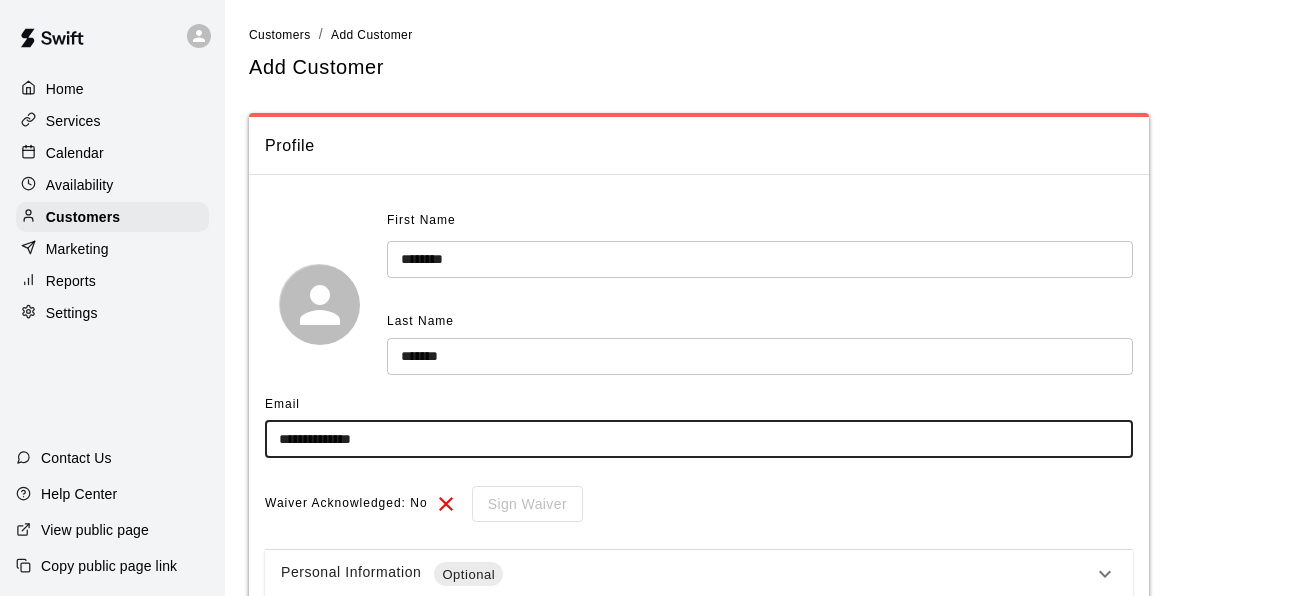 type on "**********" 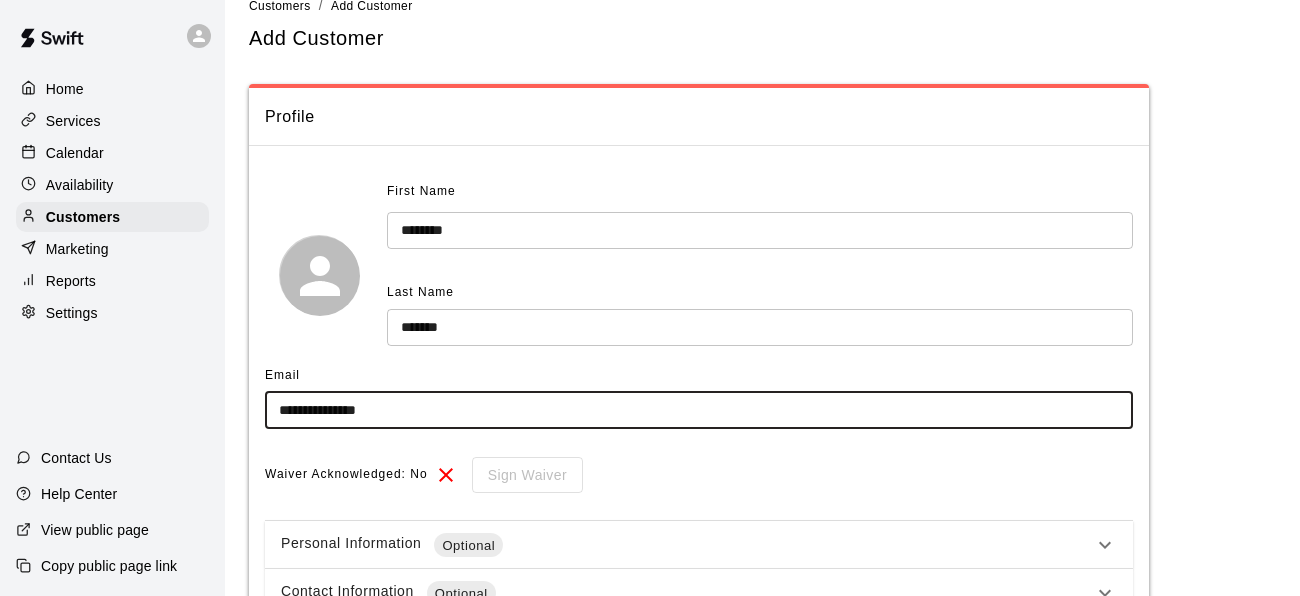 scroll, scrollTop: 169, scrollLeft: 0, axis: vertical 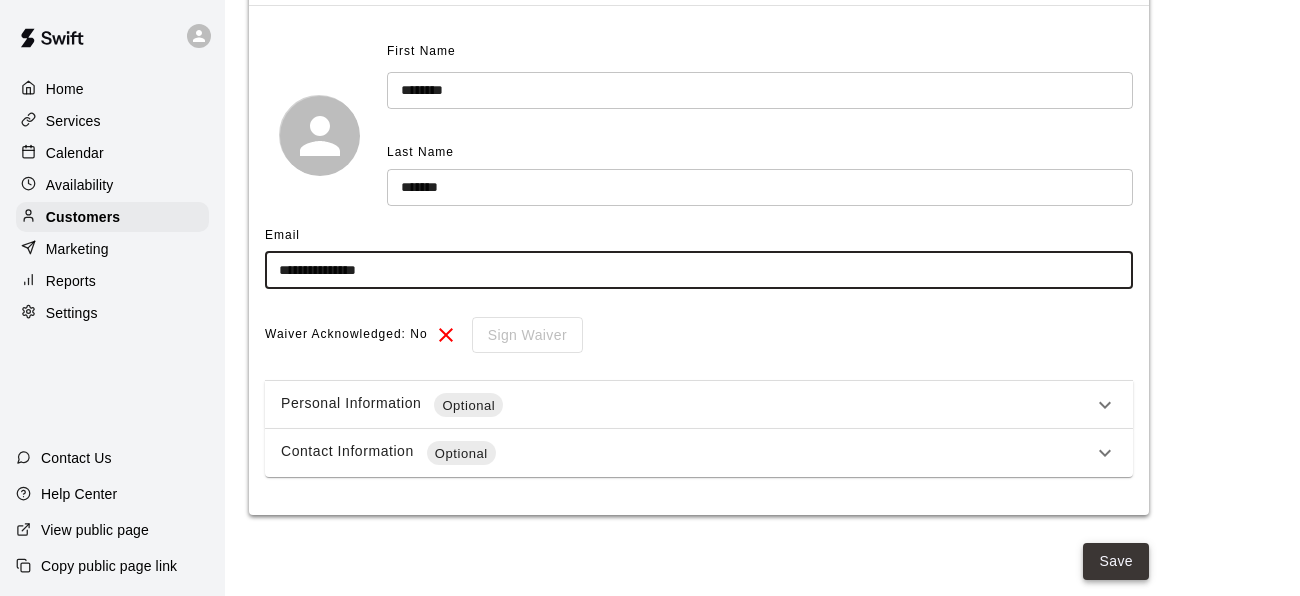 click on "Save" at bounding box center (1116, 561) 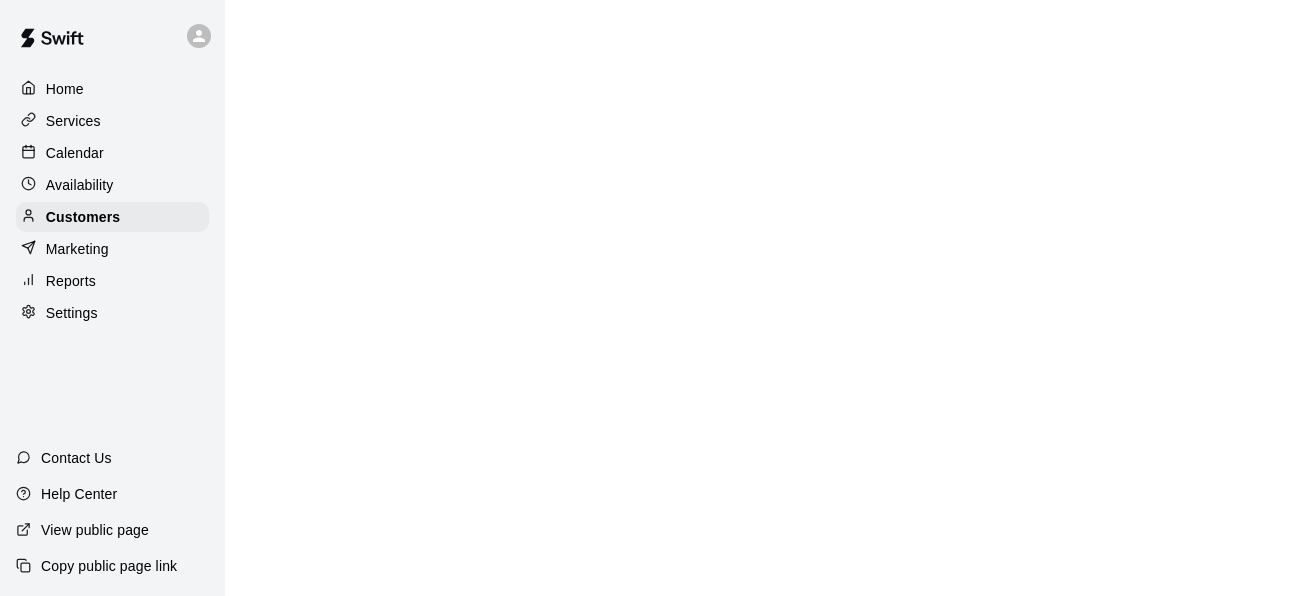 scroll, scrollTop: 0, scrollLeft: 0, axis: both 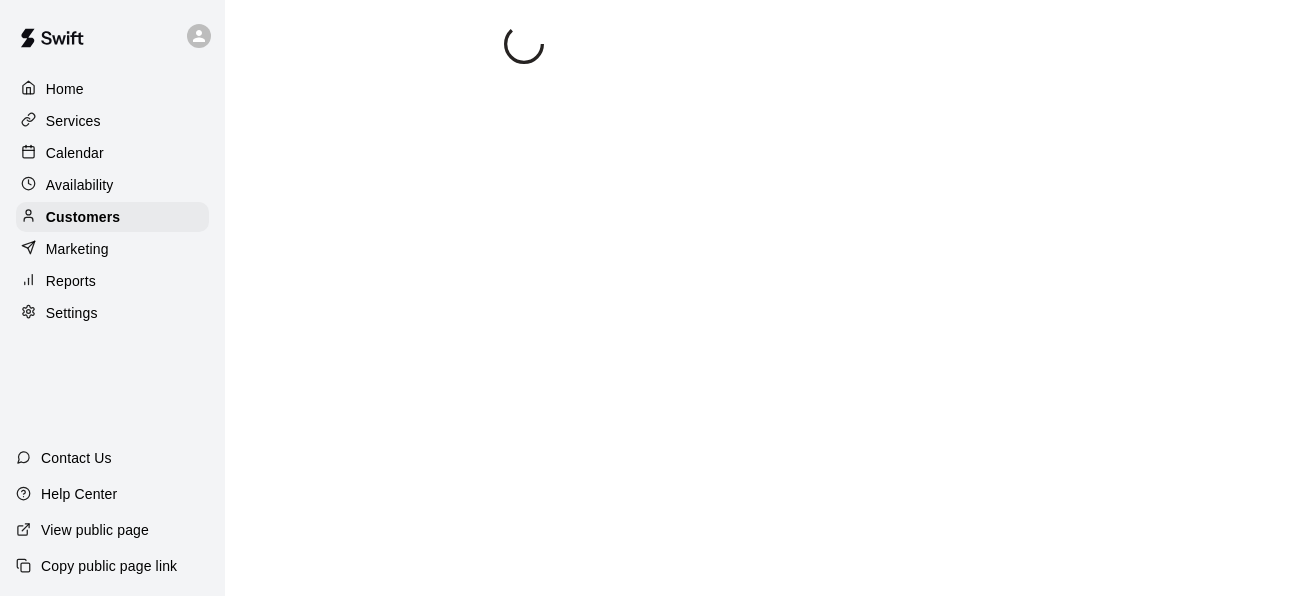 select on "**" 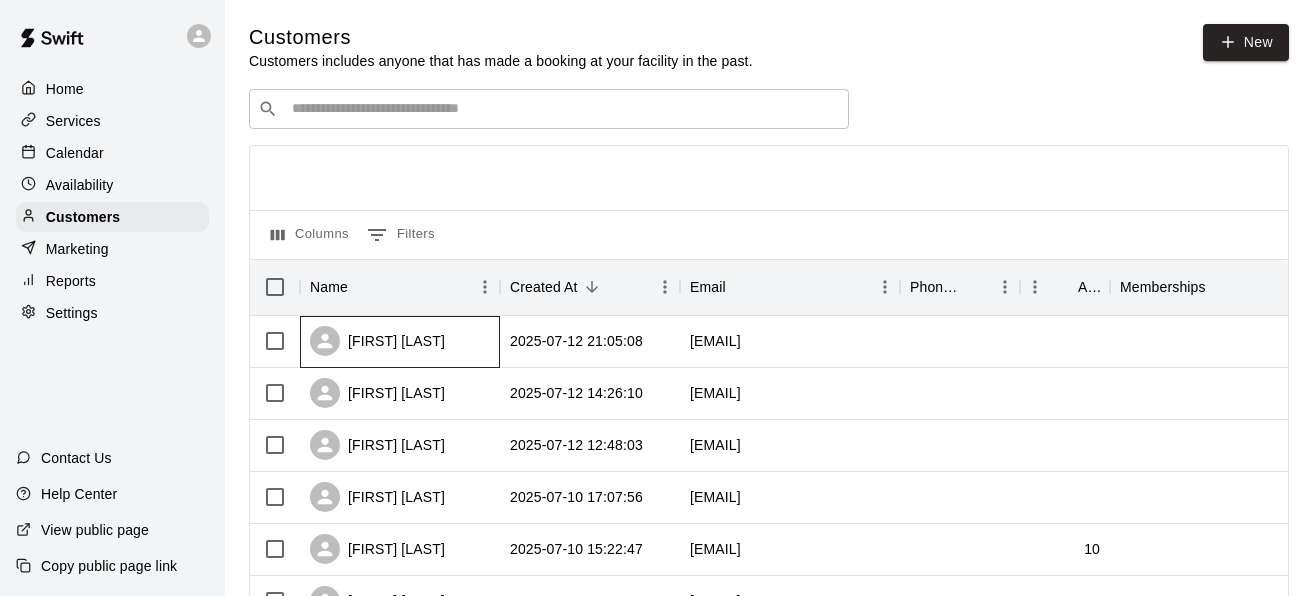 click on "[FIRST] [LAST]" at bounding box center (377, 341) 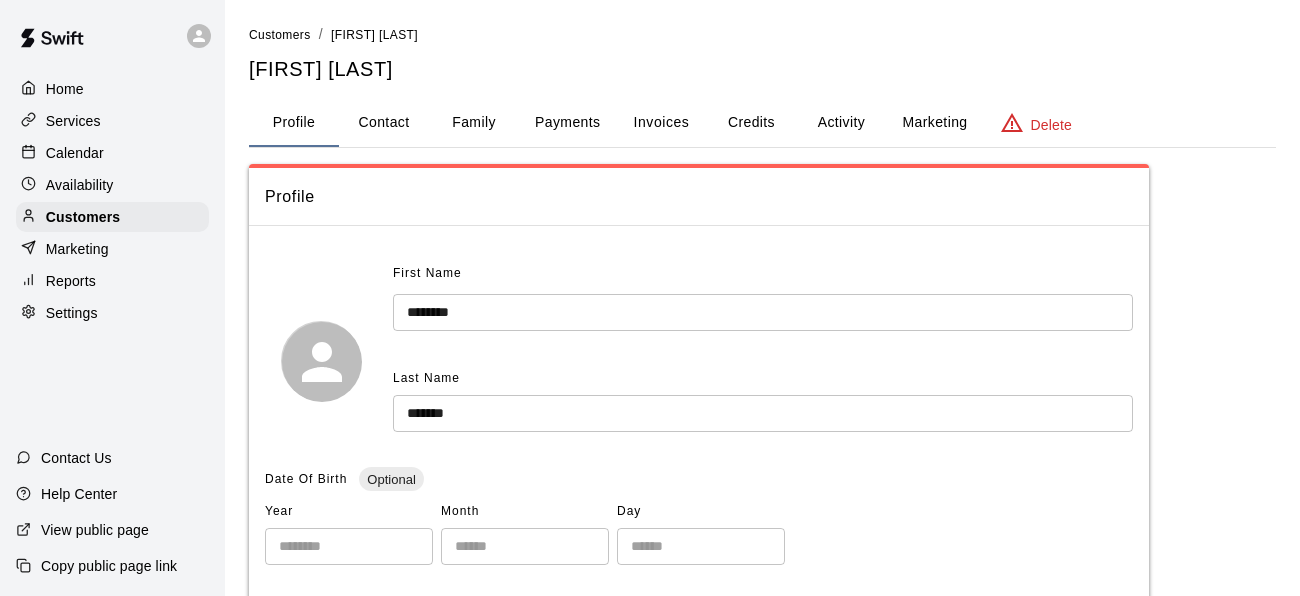 click on "Payments" at bounding box center (567, 123) 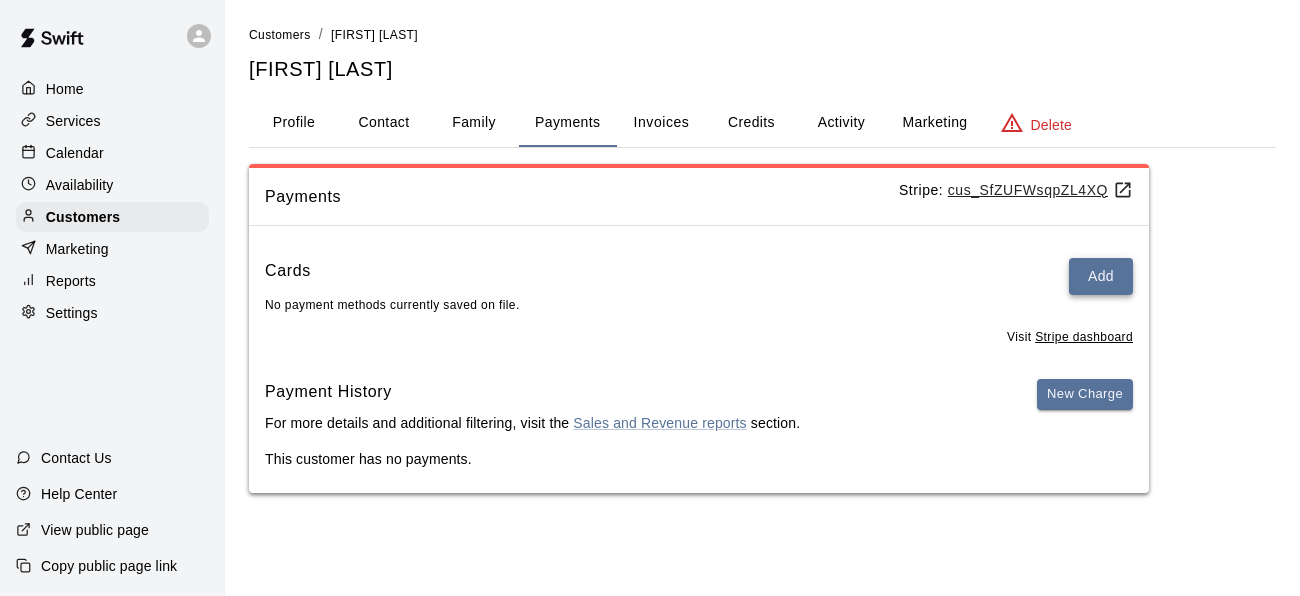 click on "Add" at bounding box center [1101, 276] 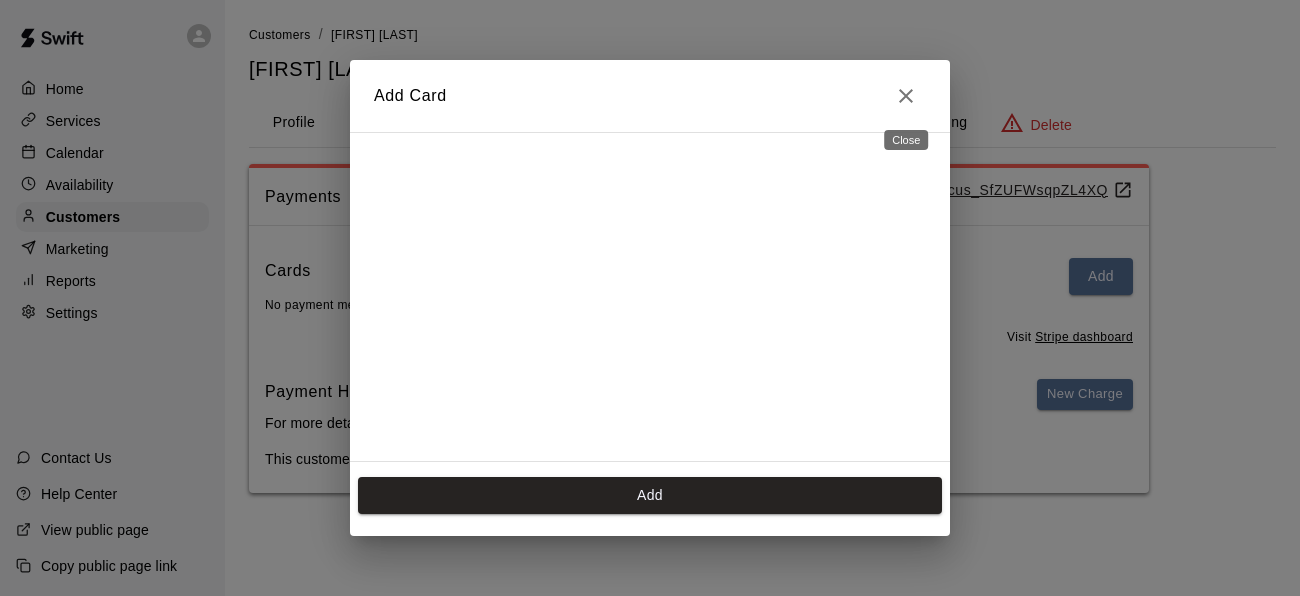 click 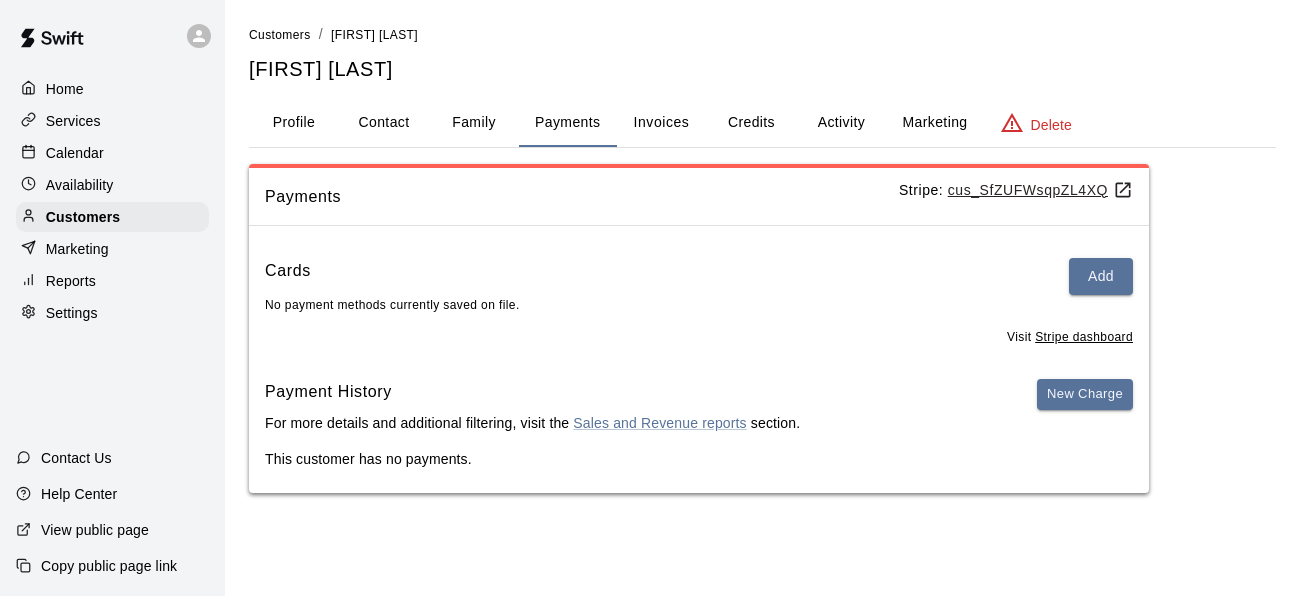 click on "Calendar" at bounding box center (75, 153) 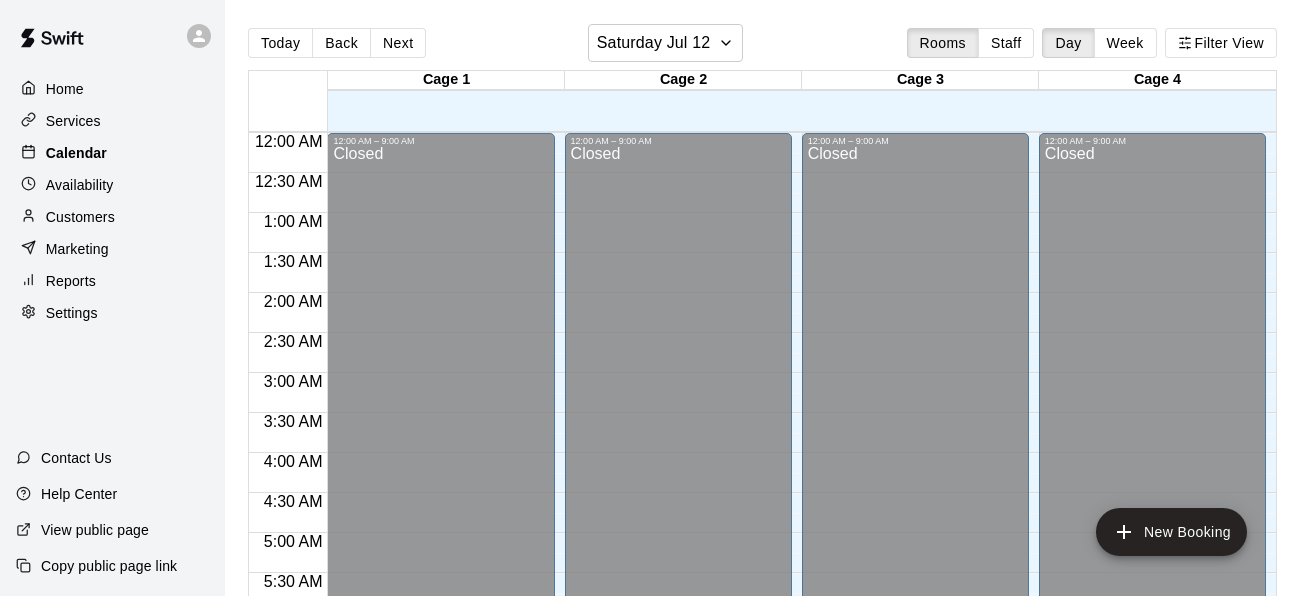 scroll, scrollTop: 1373, scrollLeft: 0, axis: vertical 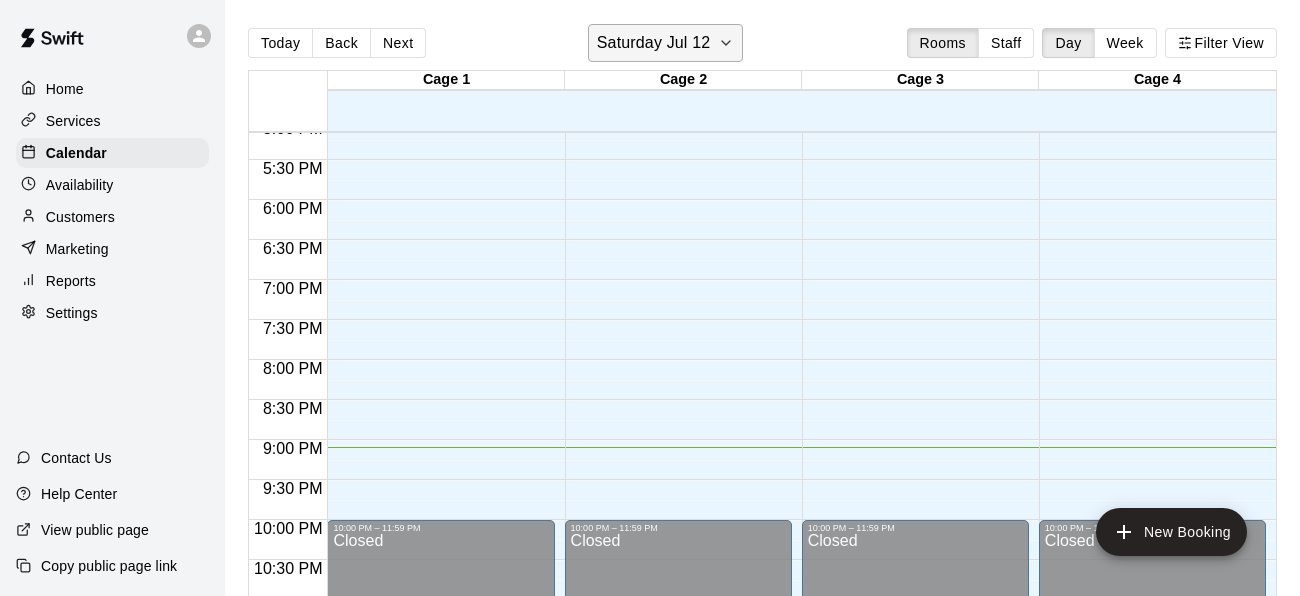 click 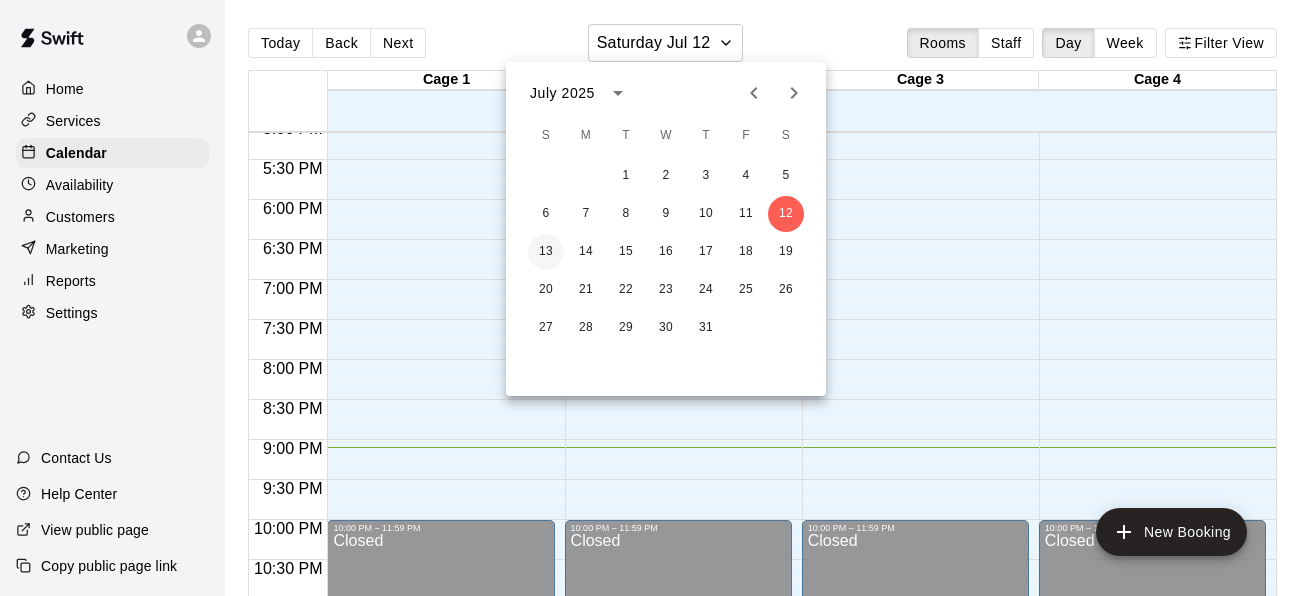 click on "13" at bounding box center (546, 252) 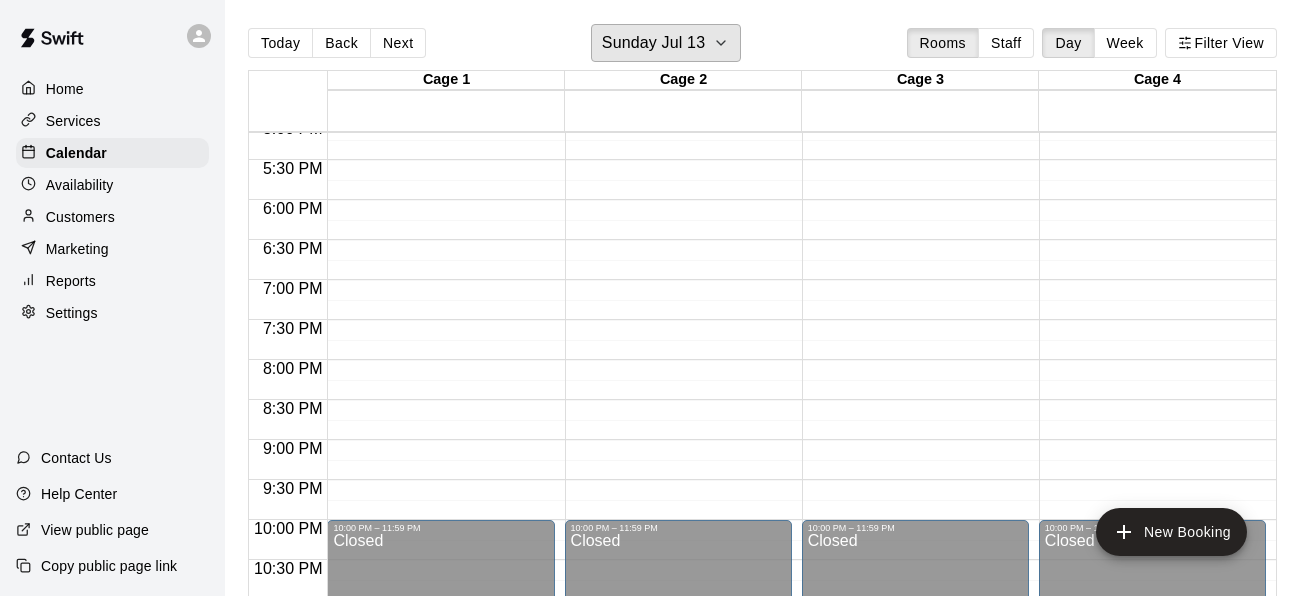 type 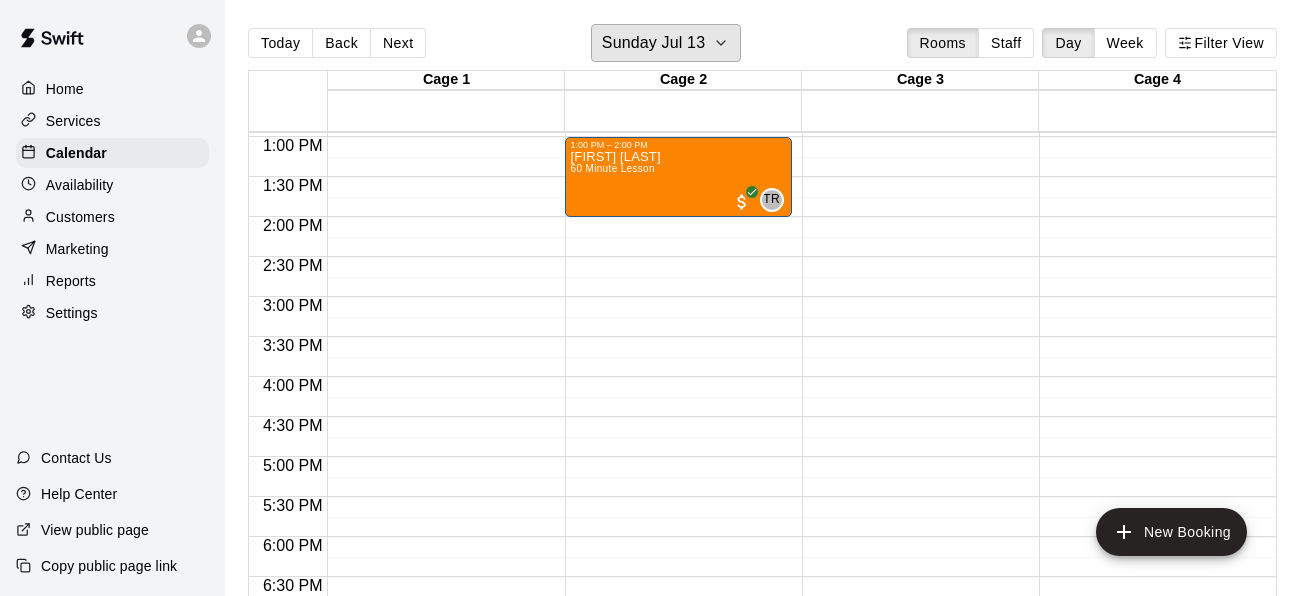 scroll, scrollTop: 1037, scrollLeft: 0, axis: vertical 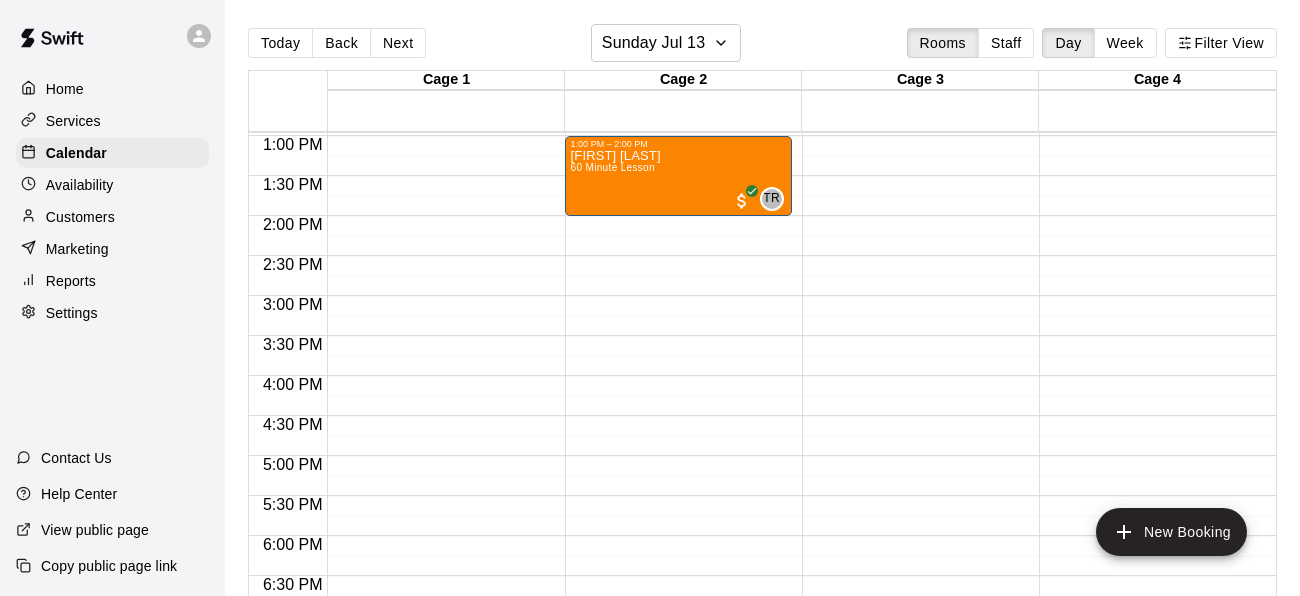 click on "12:00 AM – 9:00 AM Closed 1:00 PM – 2:00 PM [FIRST] [LAST] 60 Minute Lesson TR 0 10:00 PM – 11:59 PM Closed" at bounding box center (678, 56) 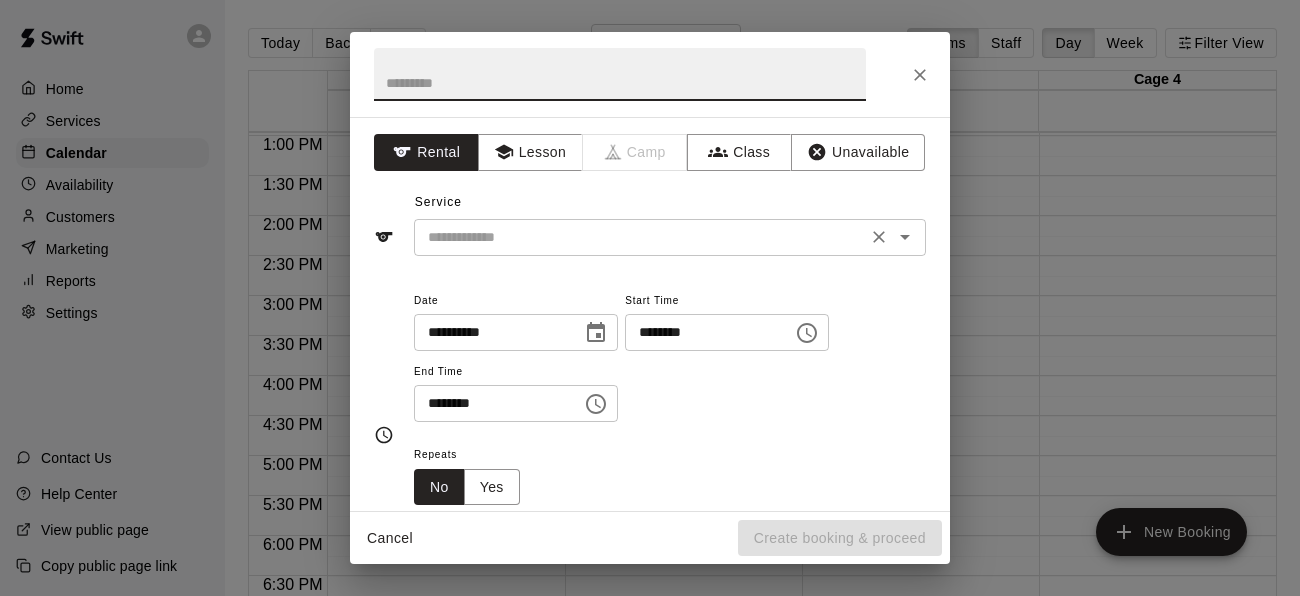 click on "​" at bounding box center (670, 237) 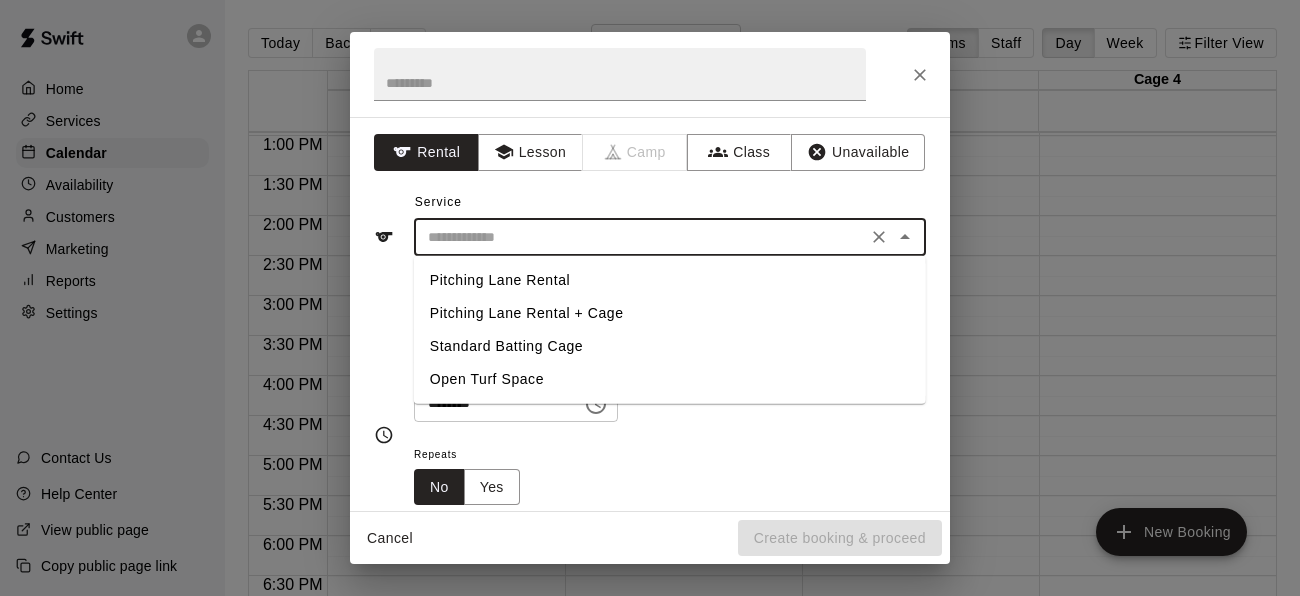 click on "Standard Batting Cage" at bounding box center [670, 346] 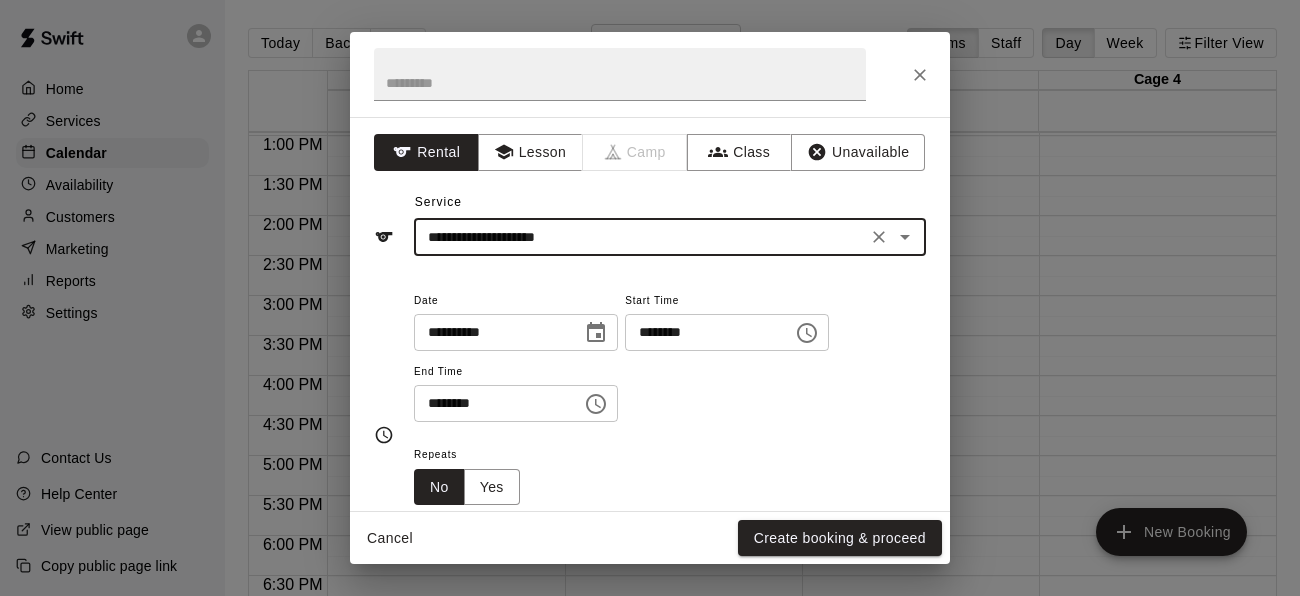 click on "********" at bounding box center (702, 332) 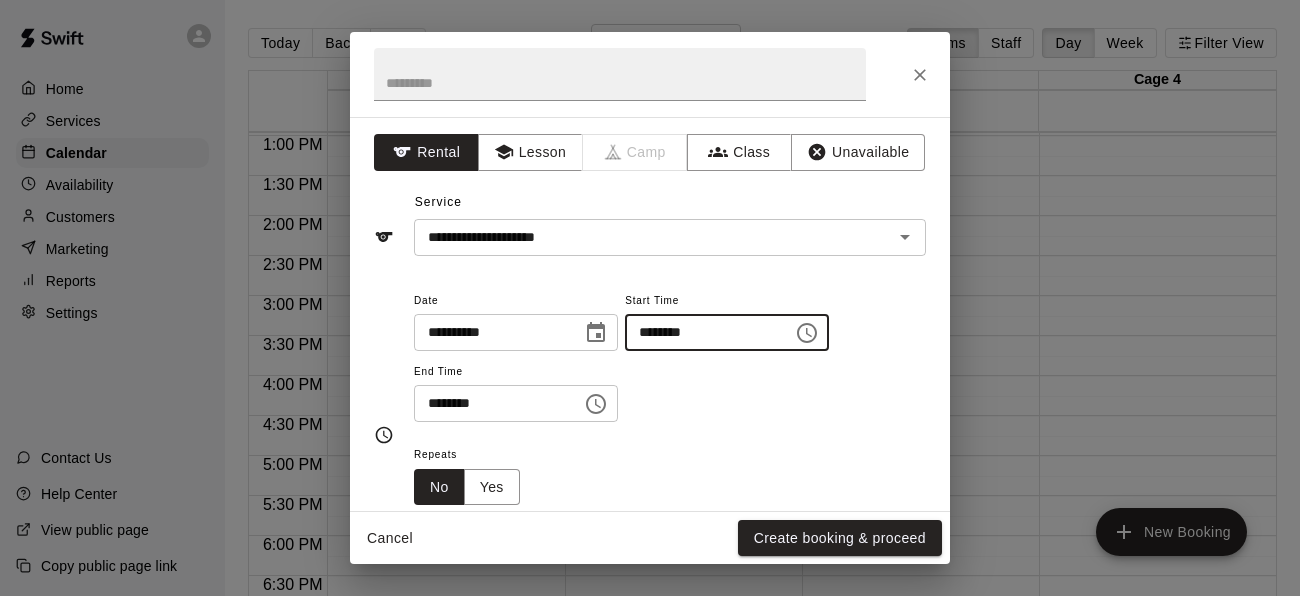 click on "********" at bounding box center [702, 332] 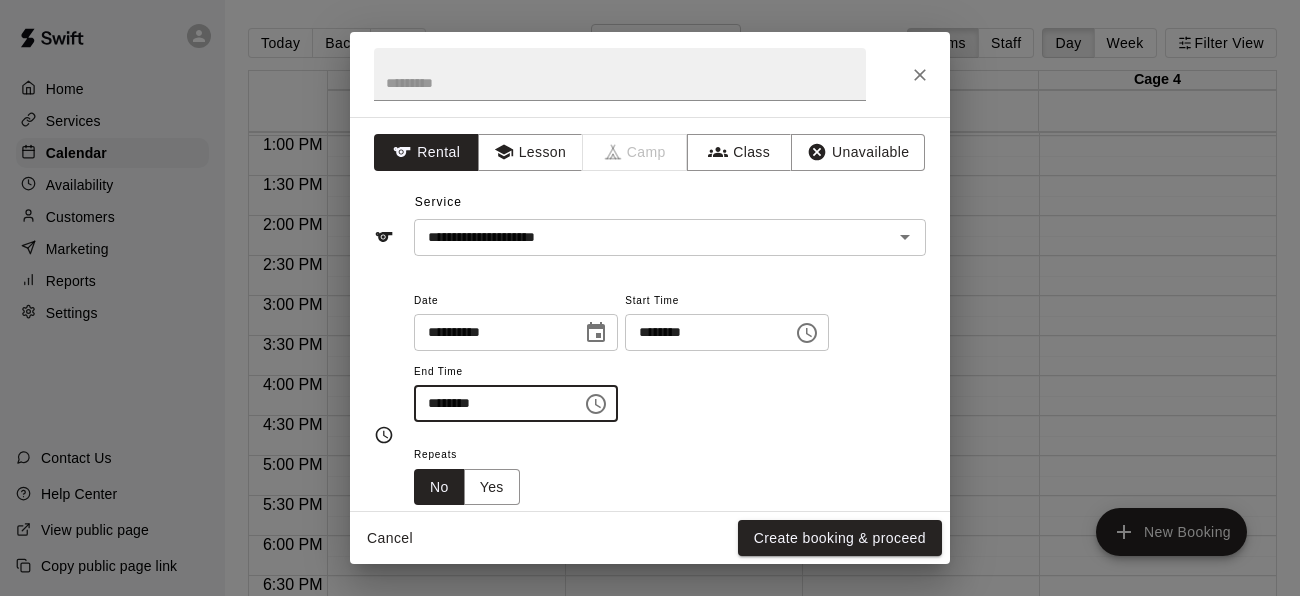 click on "********" at bounding box center [491, 403] 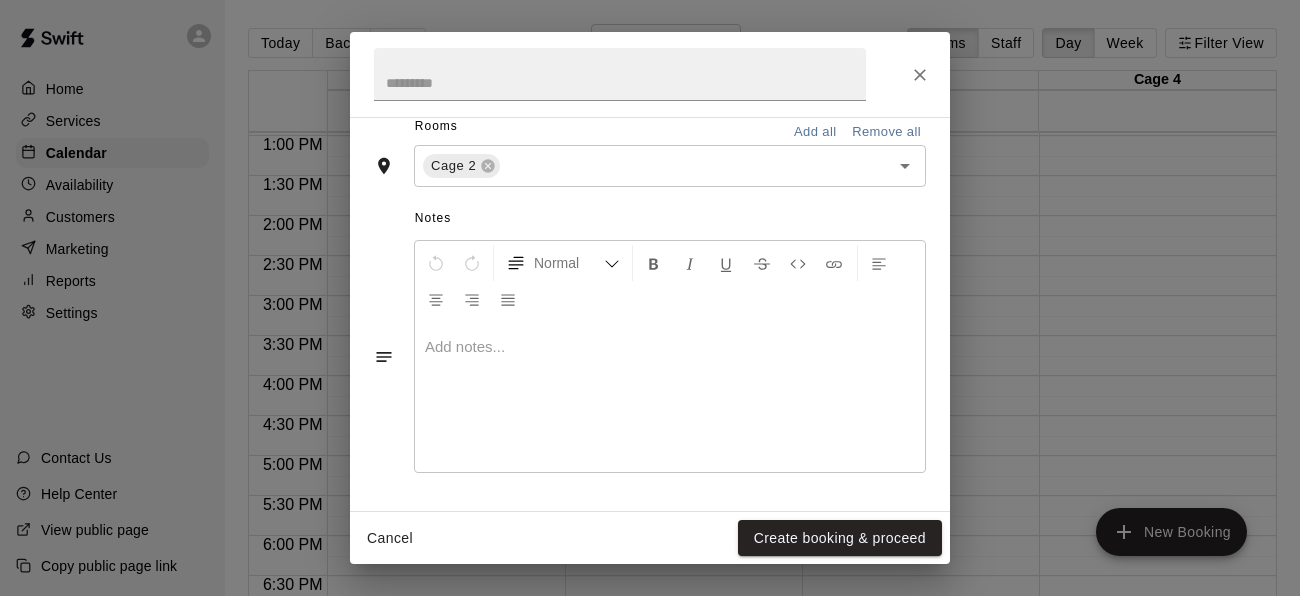 scroll, scrollTop: 548, scrollLeft: 0, axis: vertical 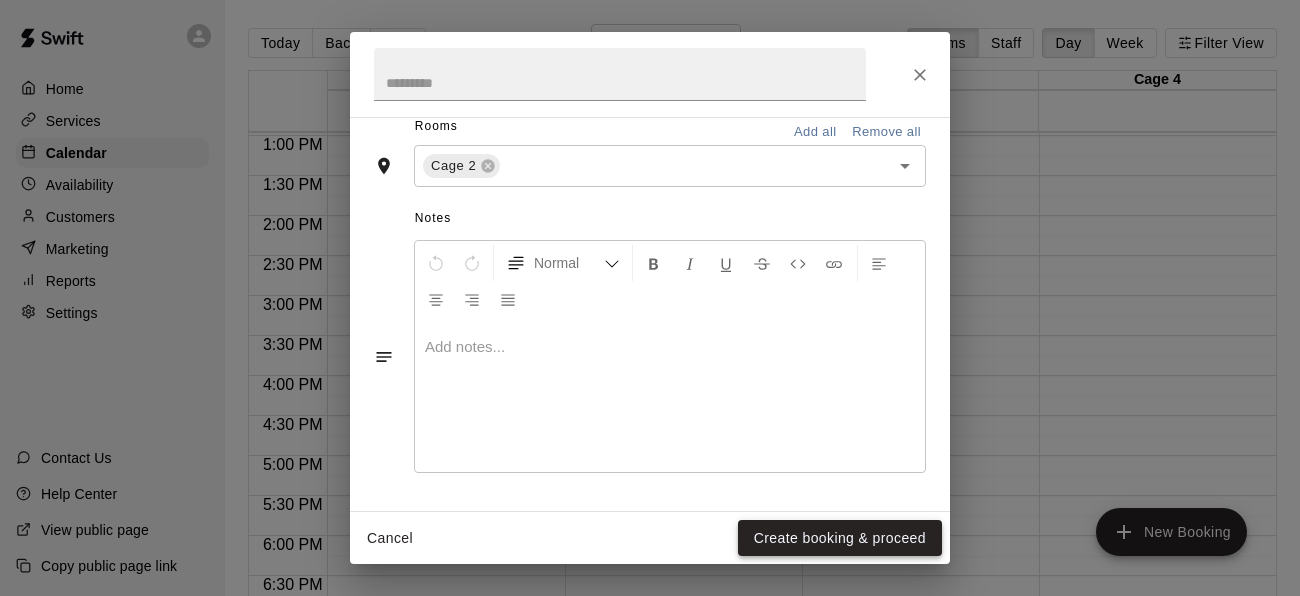 click on "Create booking & proceed" at bounding box center (840, 538) 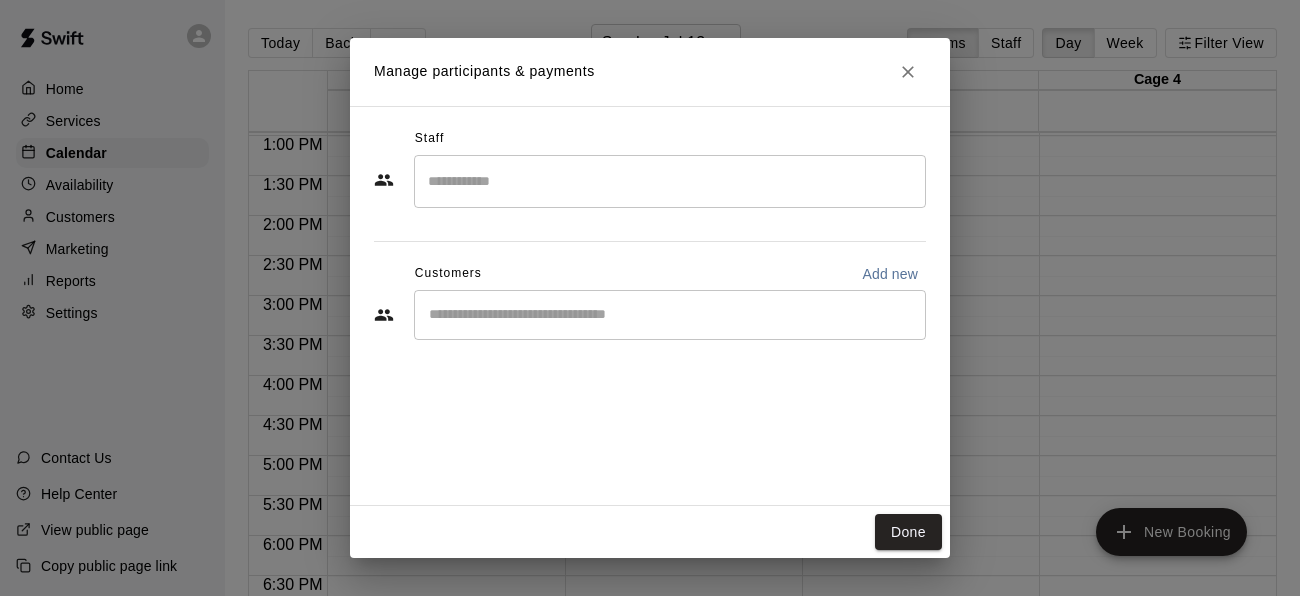 click at bounding box center (670, 315) 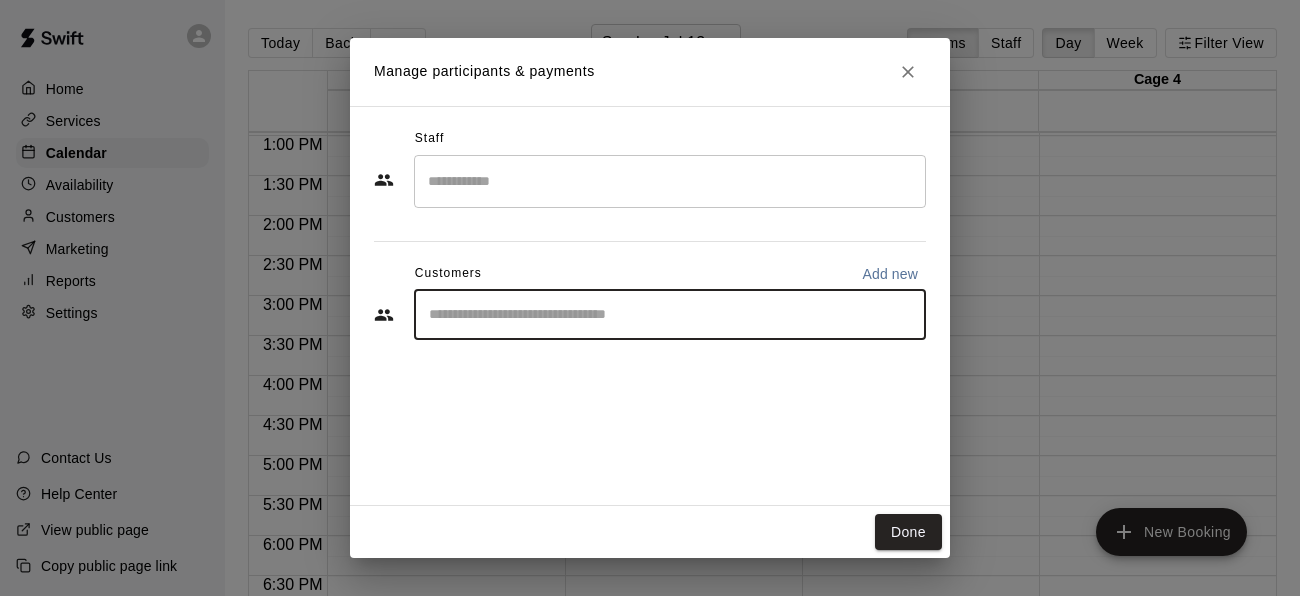 click at bounding box center (670, 315) 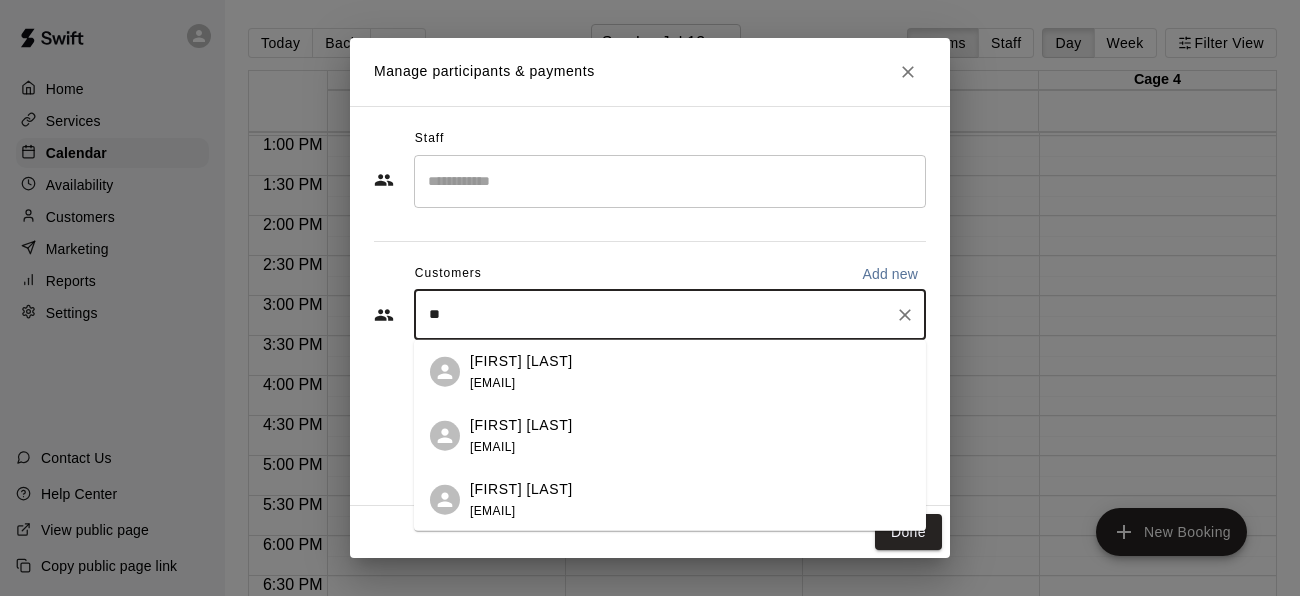 type on "***" 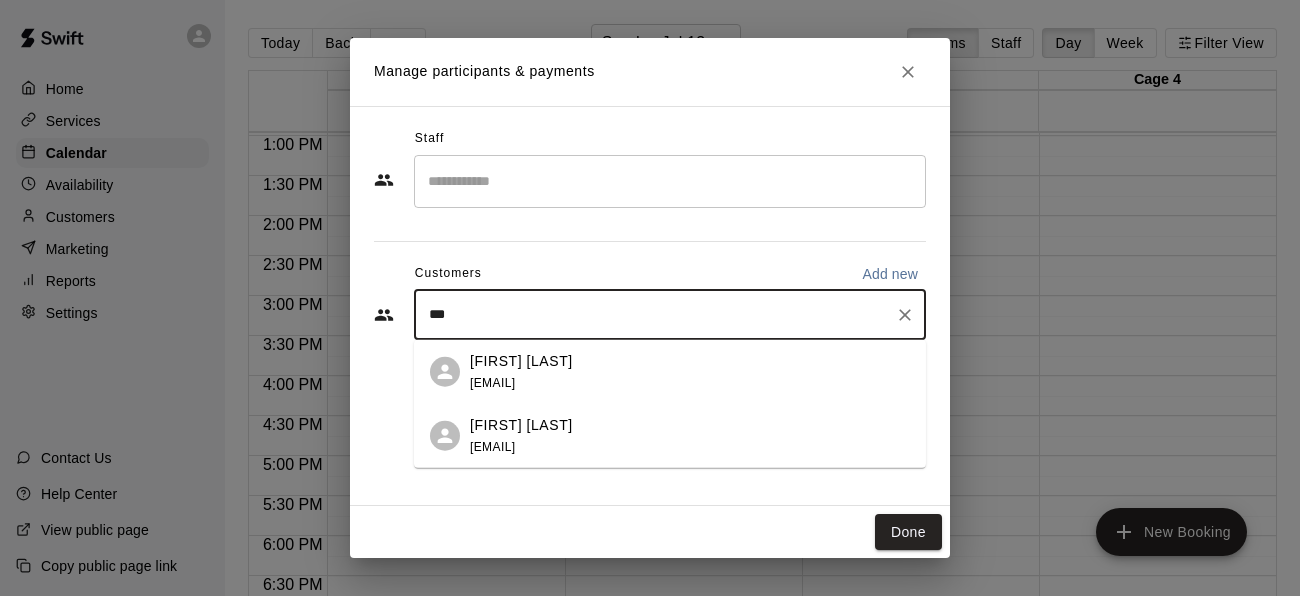 click on "[EMAIL]" at bounding box center [492, 382] 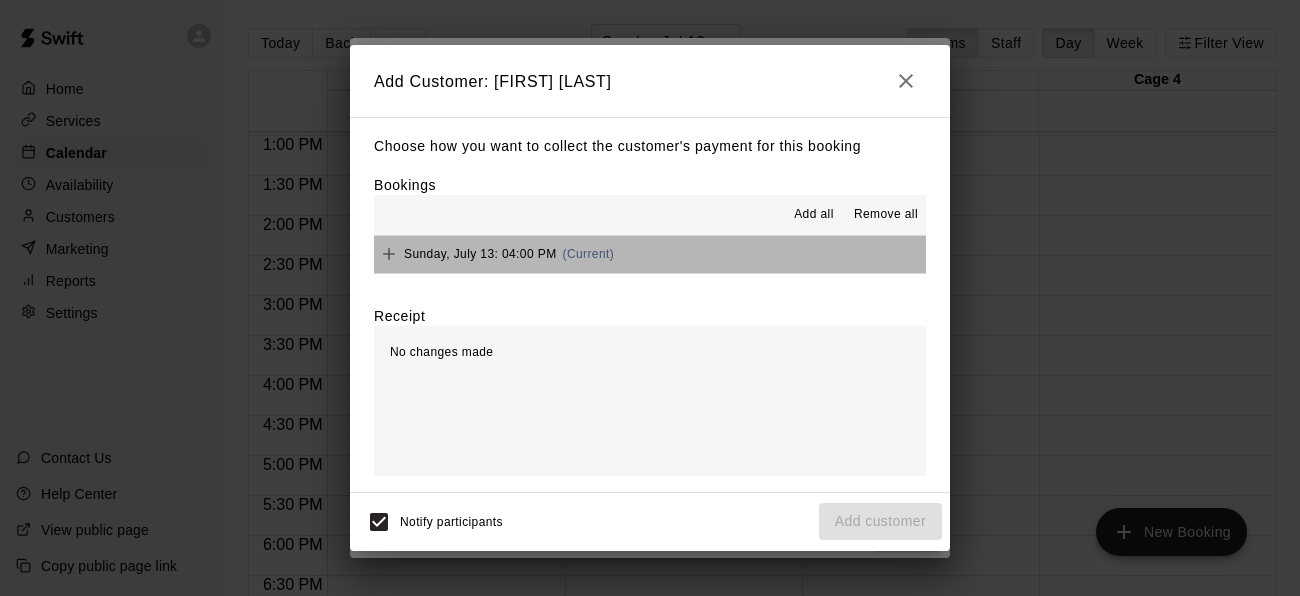 click on "Sunday, [DATE]: 04:00 PM (Current)" at bounding box center (650, 254) 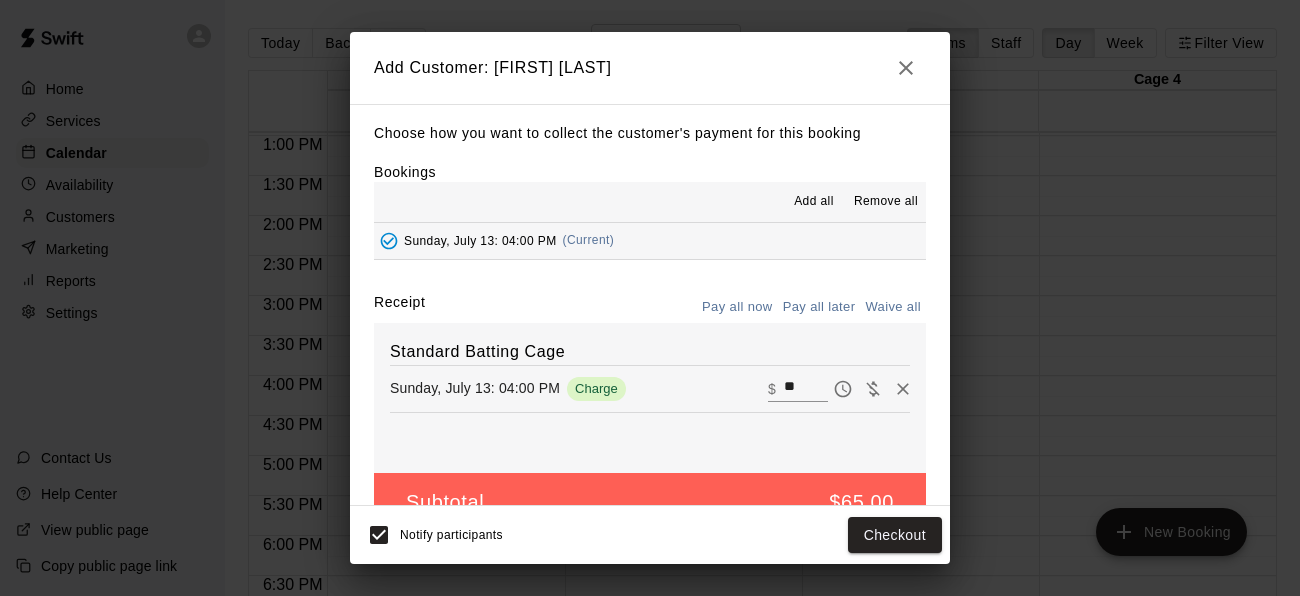 click on "**" at bounding box center [806, 388] 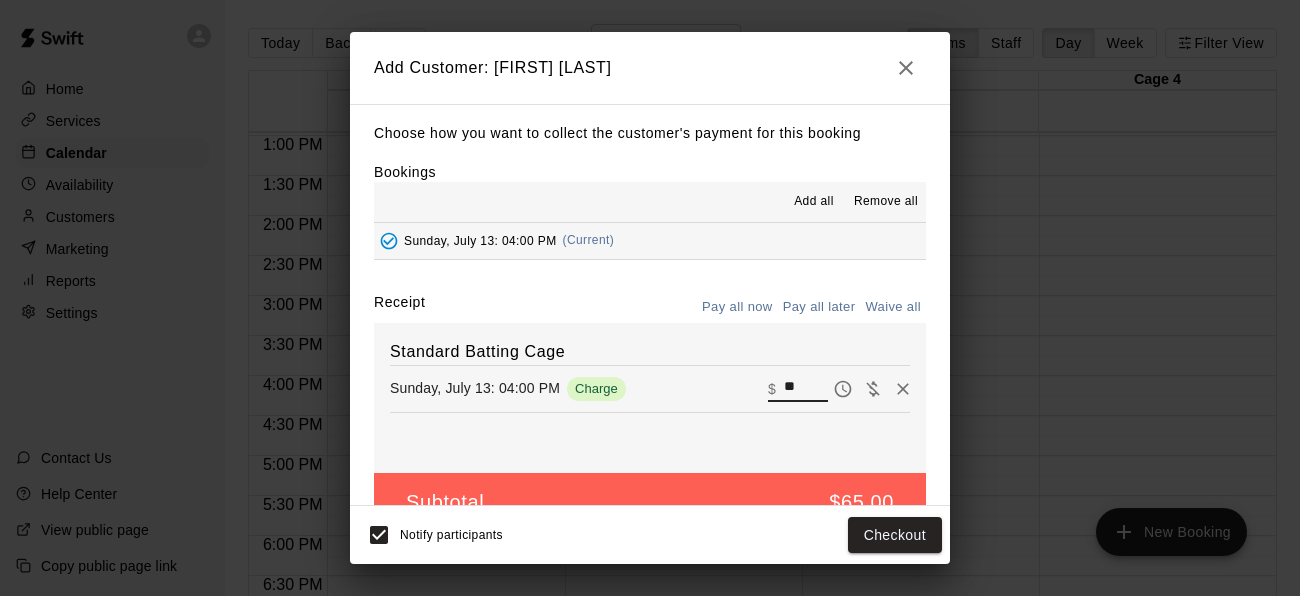 type on "*" 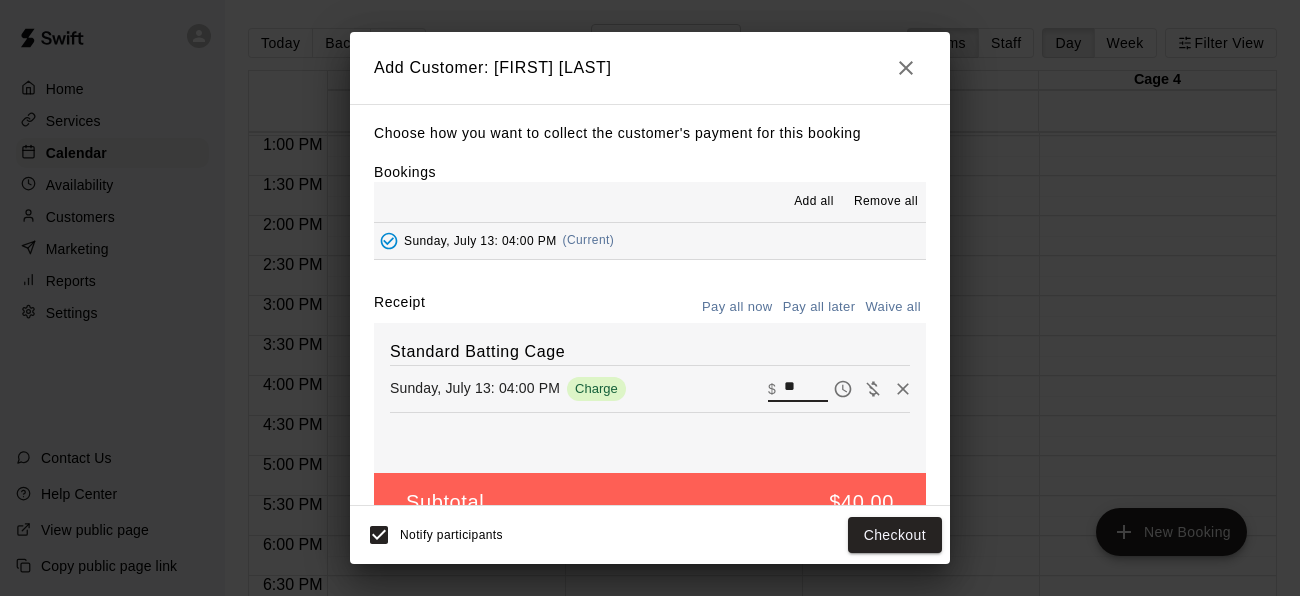 type on "**" 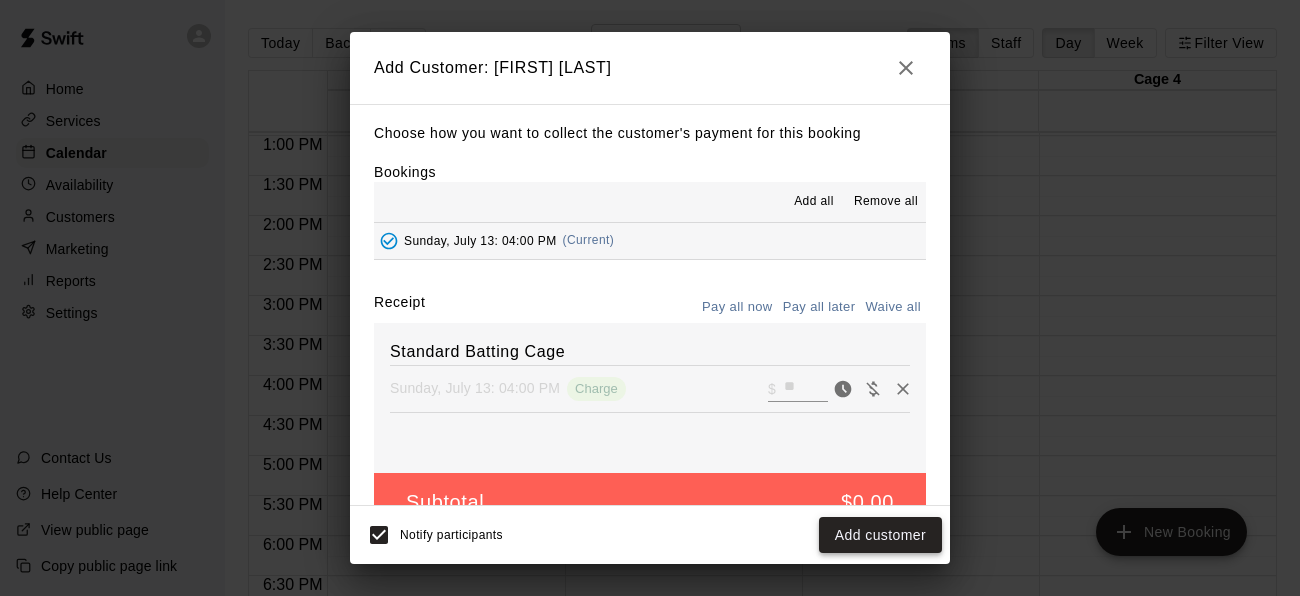 click on "Add customer" at bounding box center (880, 535) 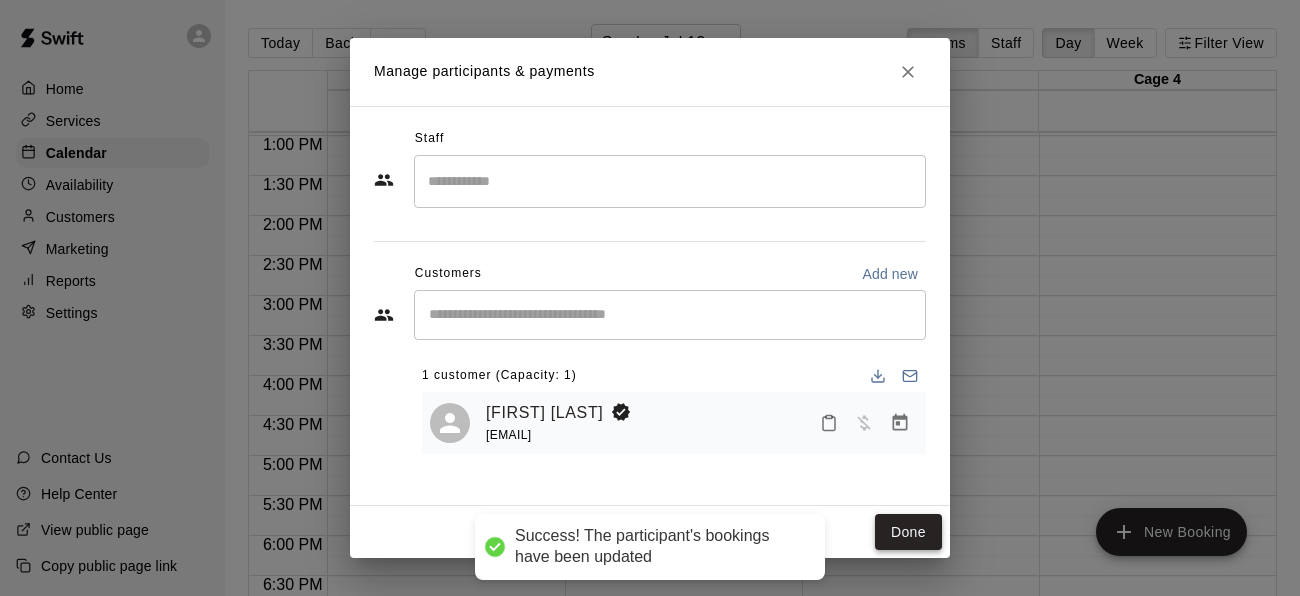 click on "Done" at bounding box center (908, 532) 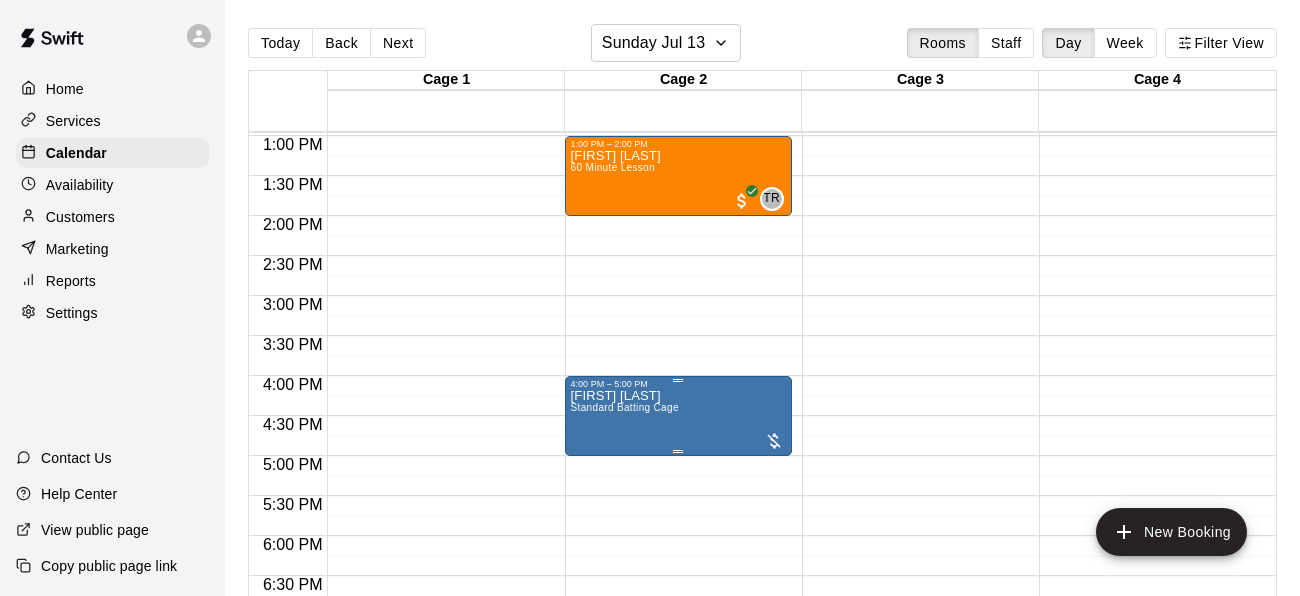 click at bounding box center [678, 380] 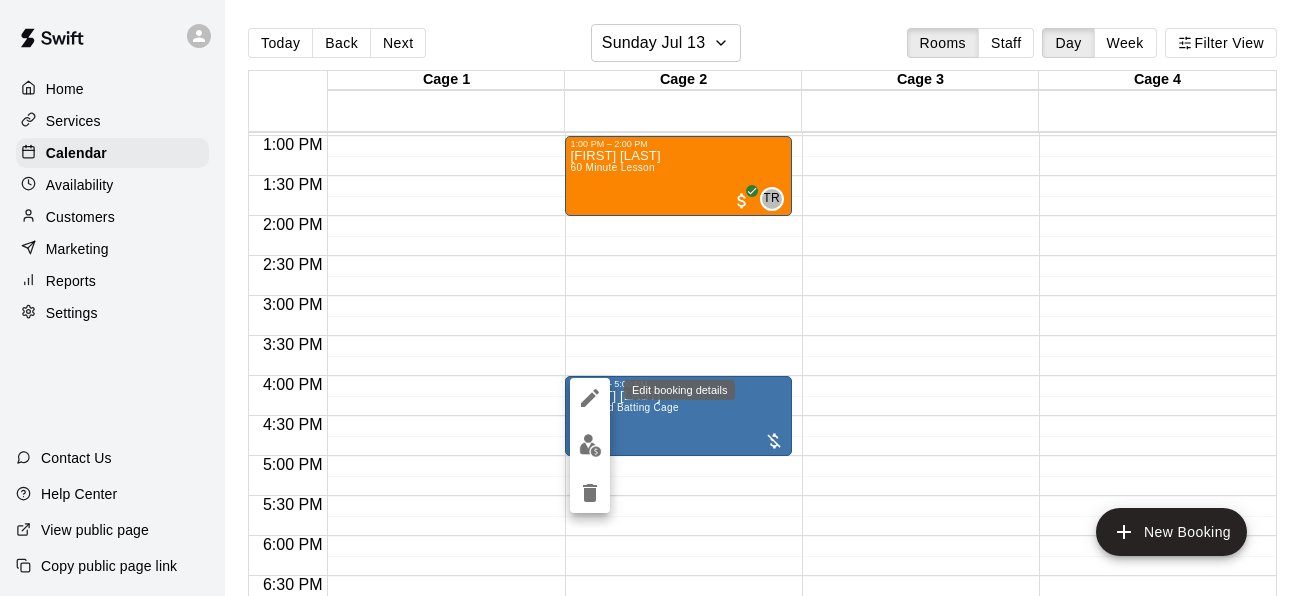 click 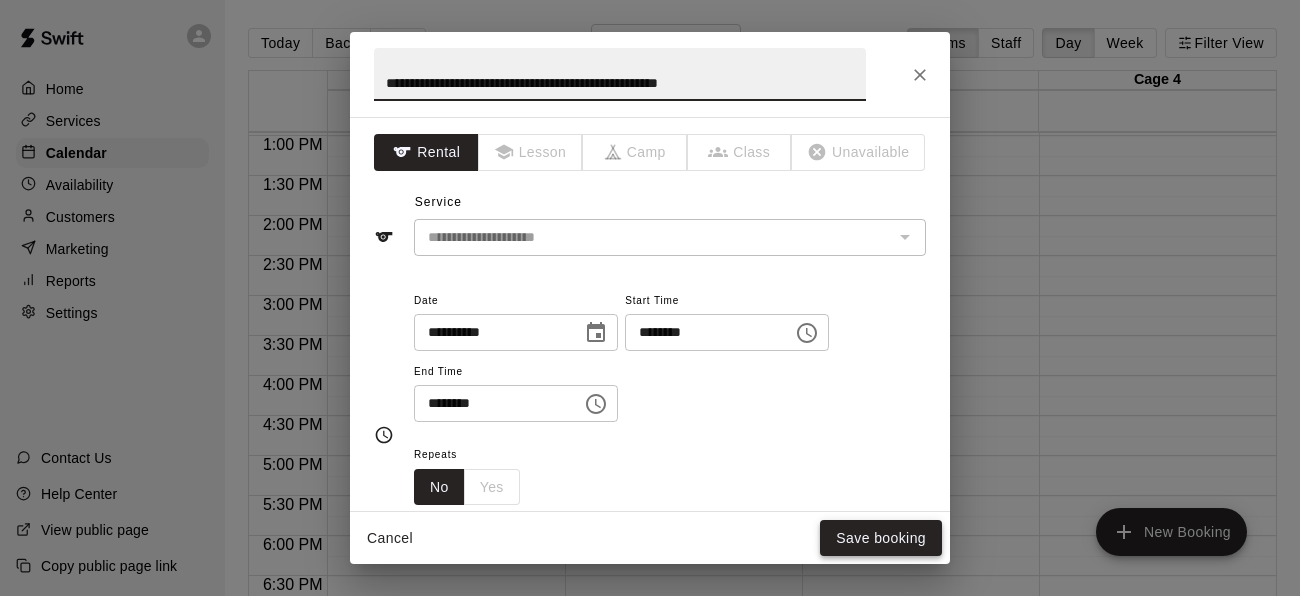 type on "**********" 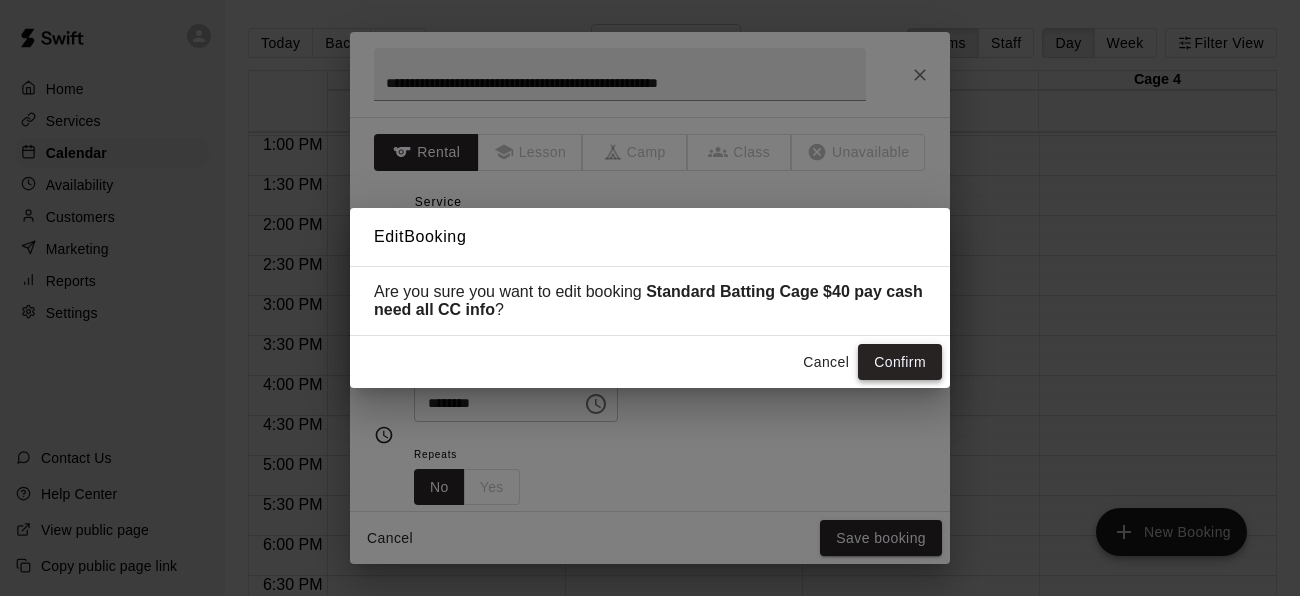 click on "Confirm" at bounding box center (900, 362) 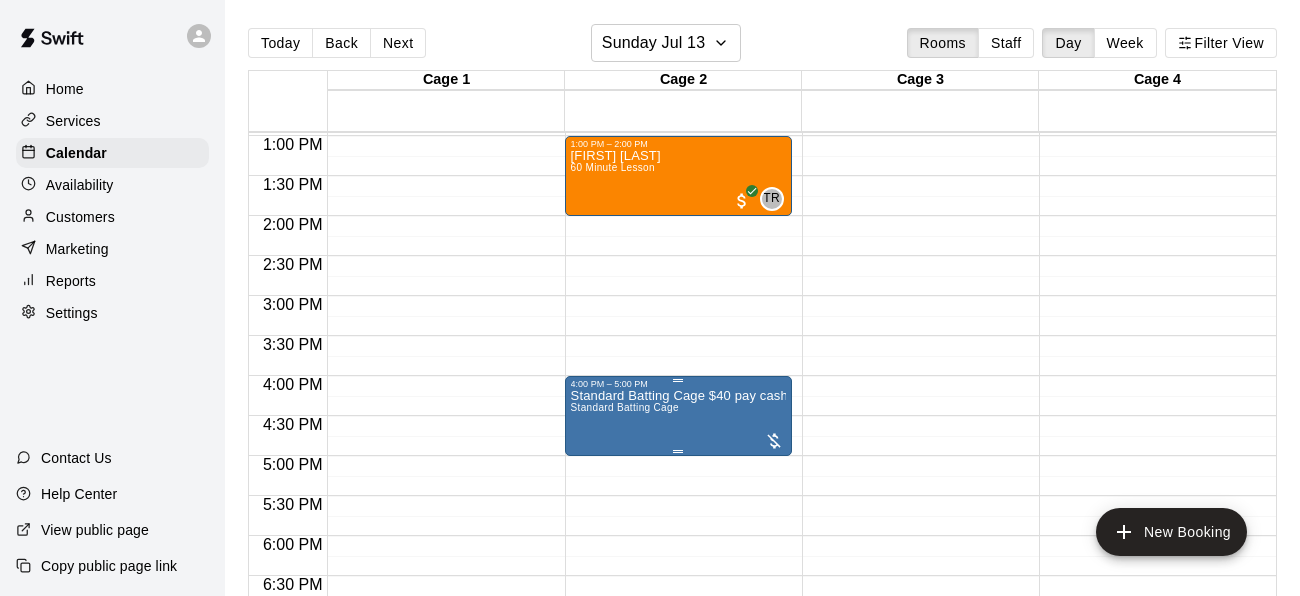 click on "Standard Batting Cage $40 pay cash    need all CC info Standard Batting Cage" at bounding box center [678, 687] 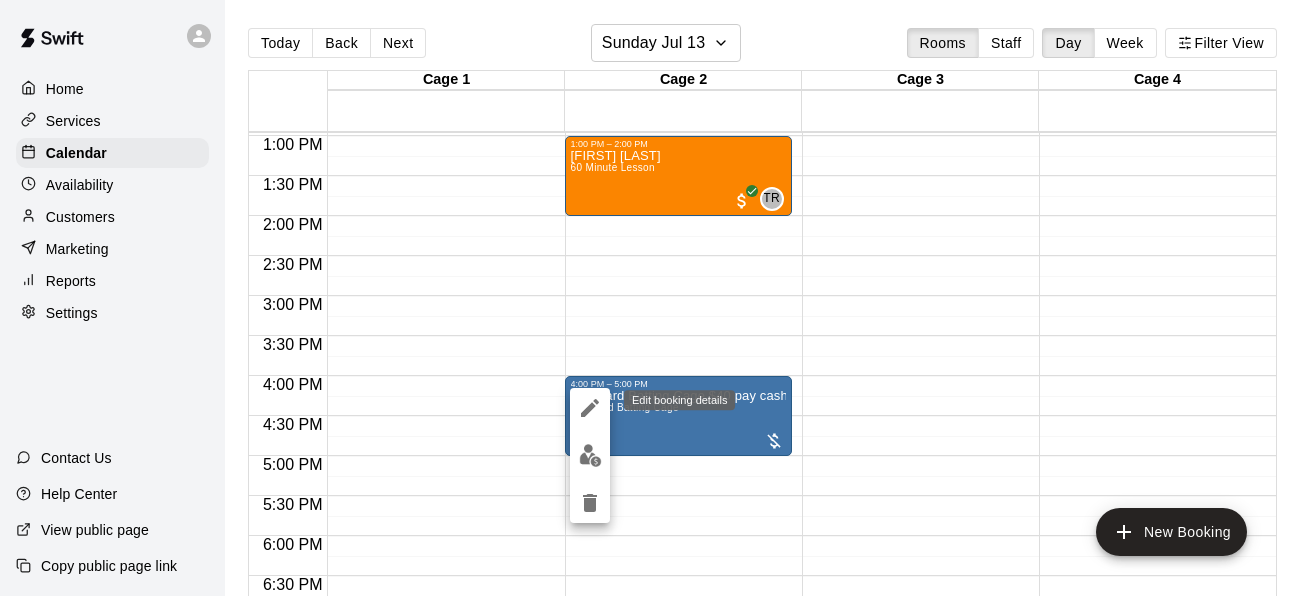 click 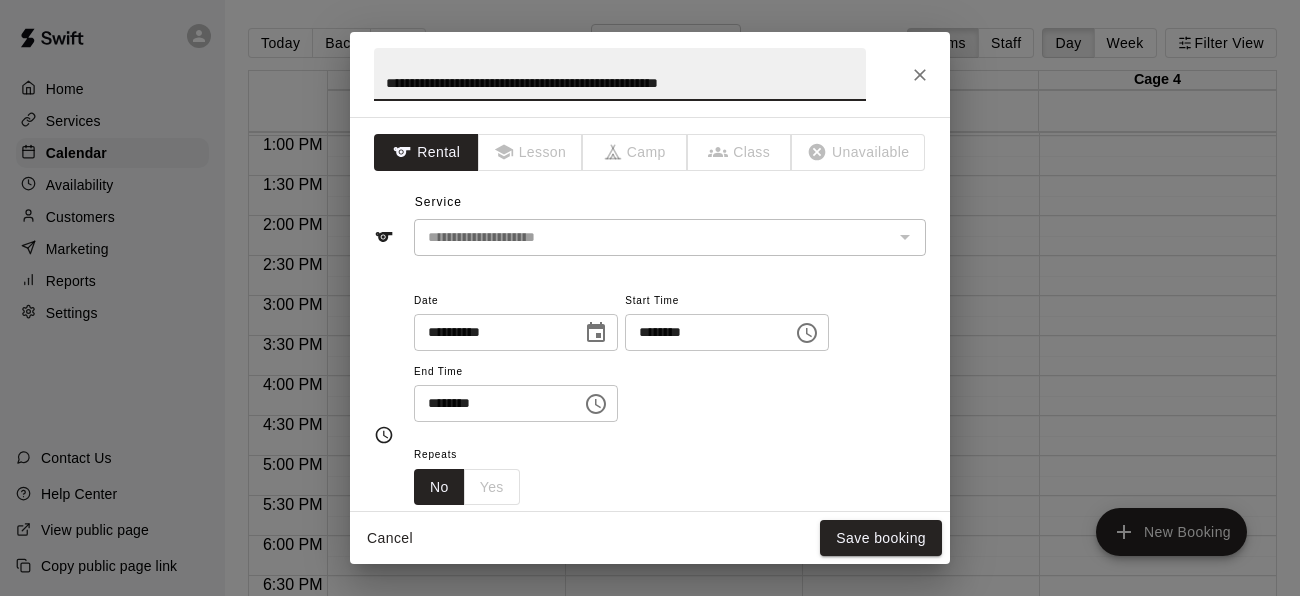 click on "**********" at bounding box center (620, 74) 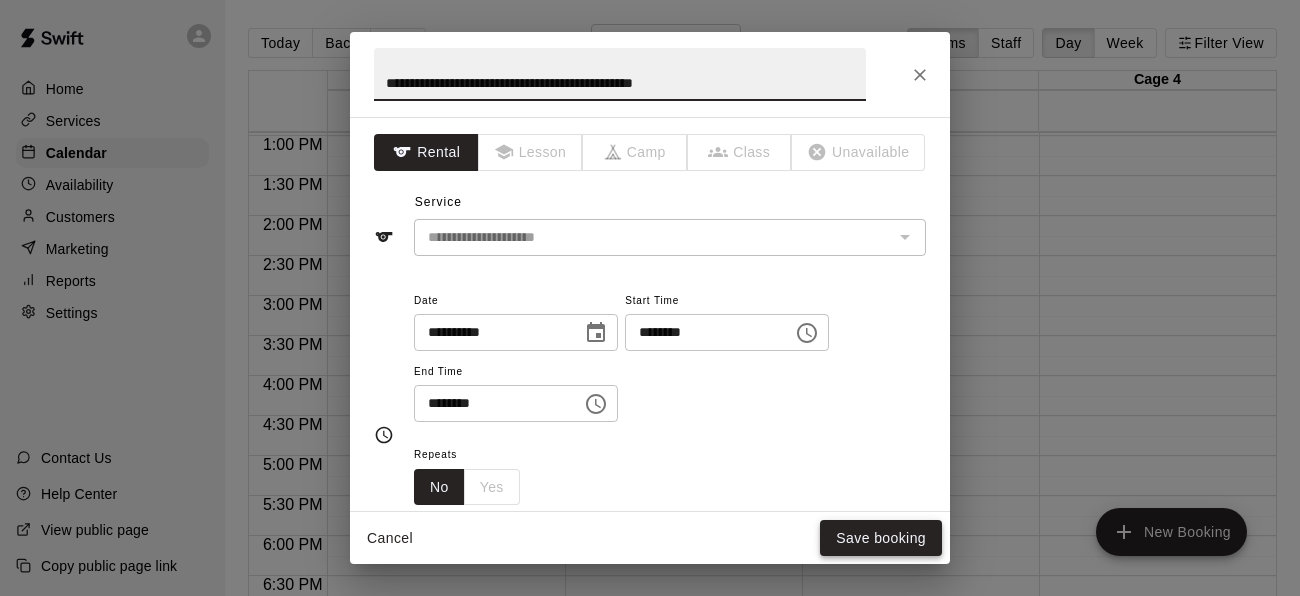 type on "**********" 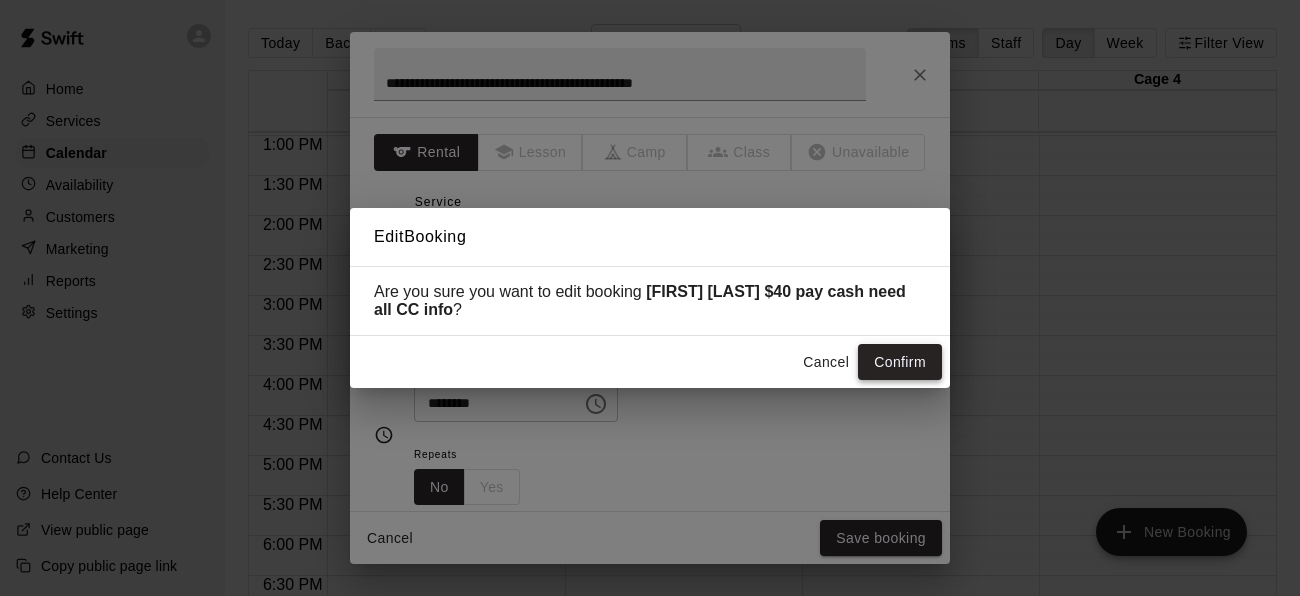 click on "Confirm" at bounding box center (900, 362) 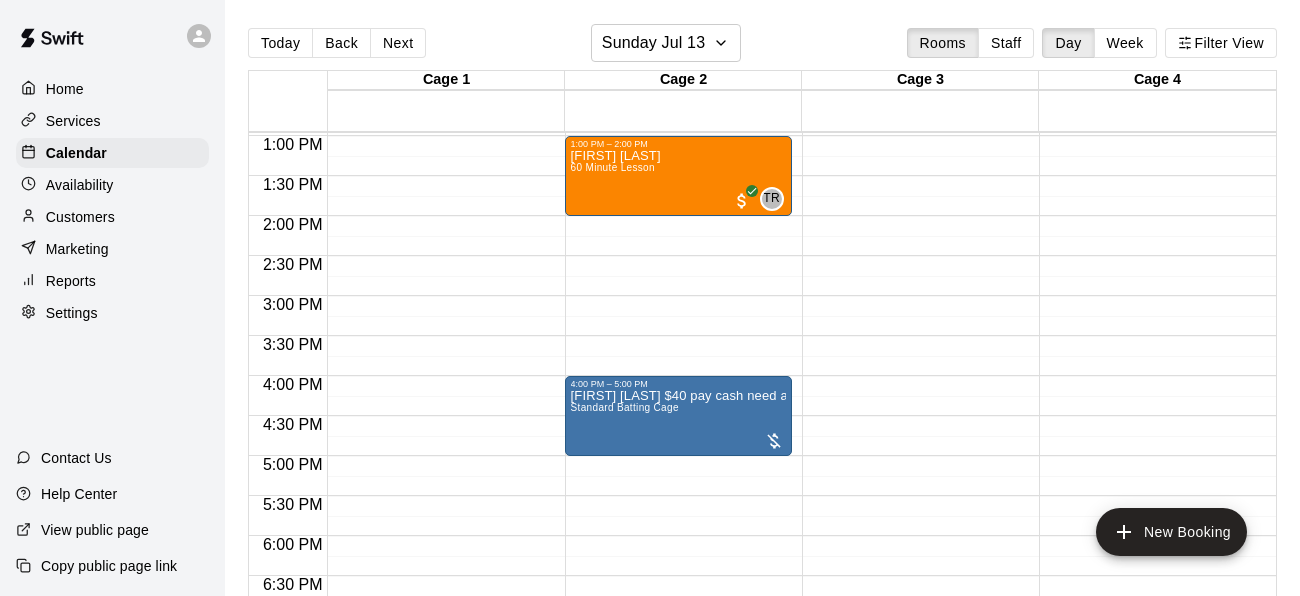 click on "Customers" at bounding box center [80, 217] 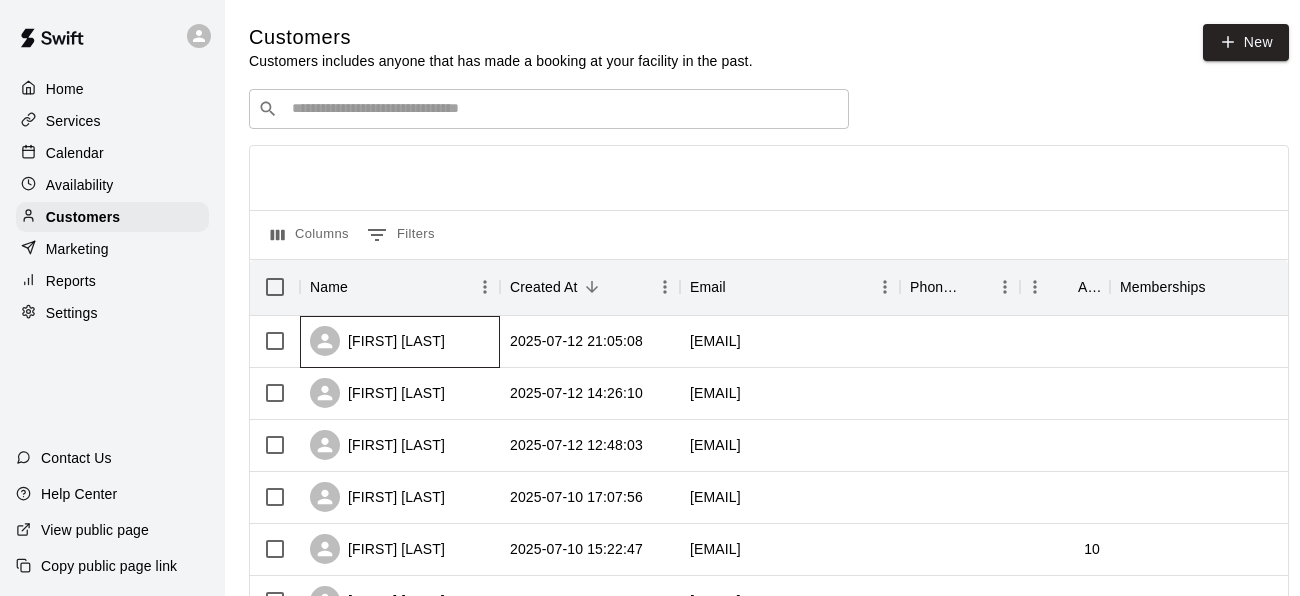 click on "[FIRST] [LAST]" at bounding box center [377, 341] 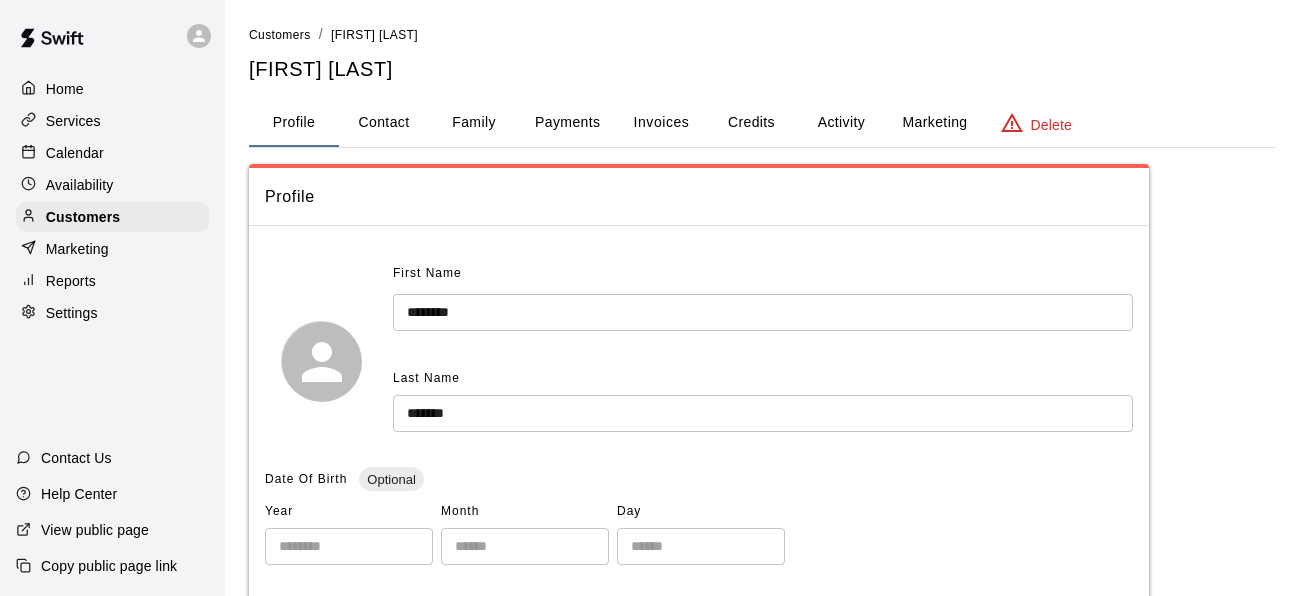 click on "Payments" at bounding box center [567, 123] 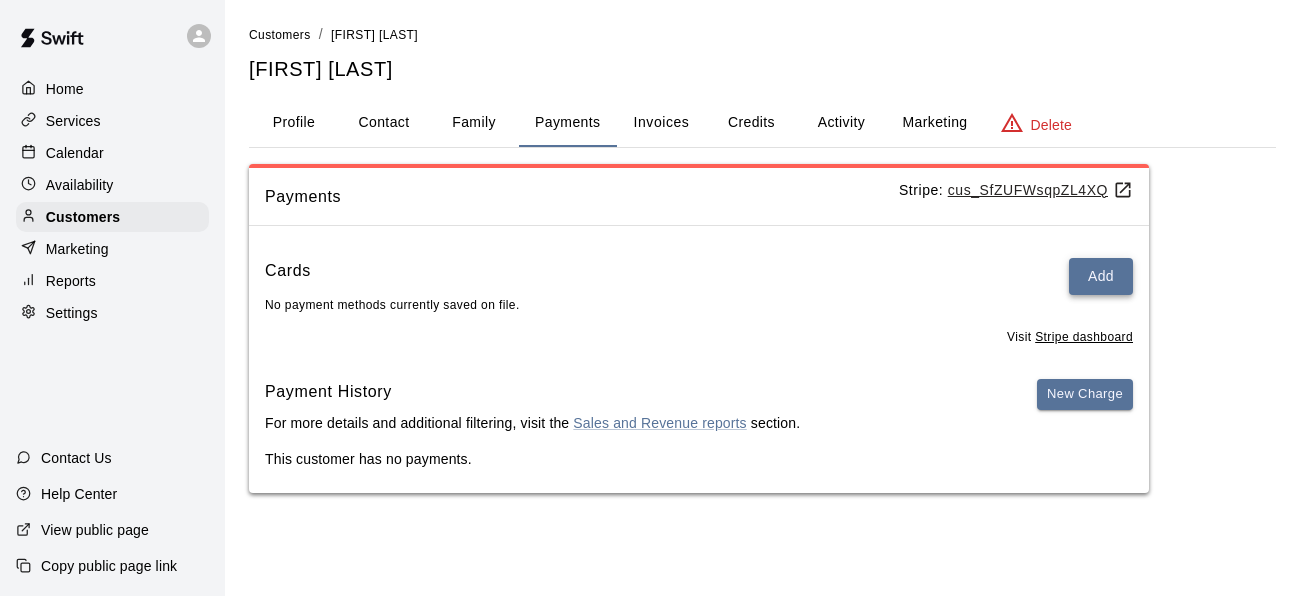 click on "Add" at bounding box center (1101, 276) 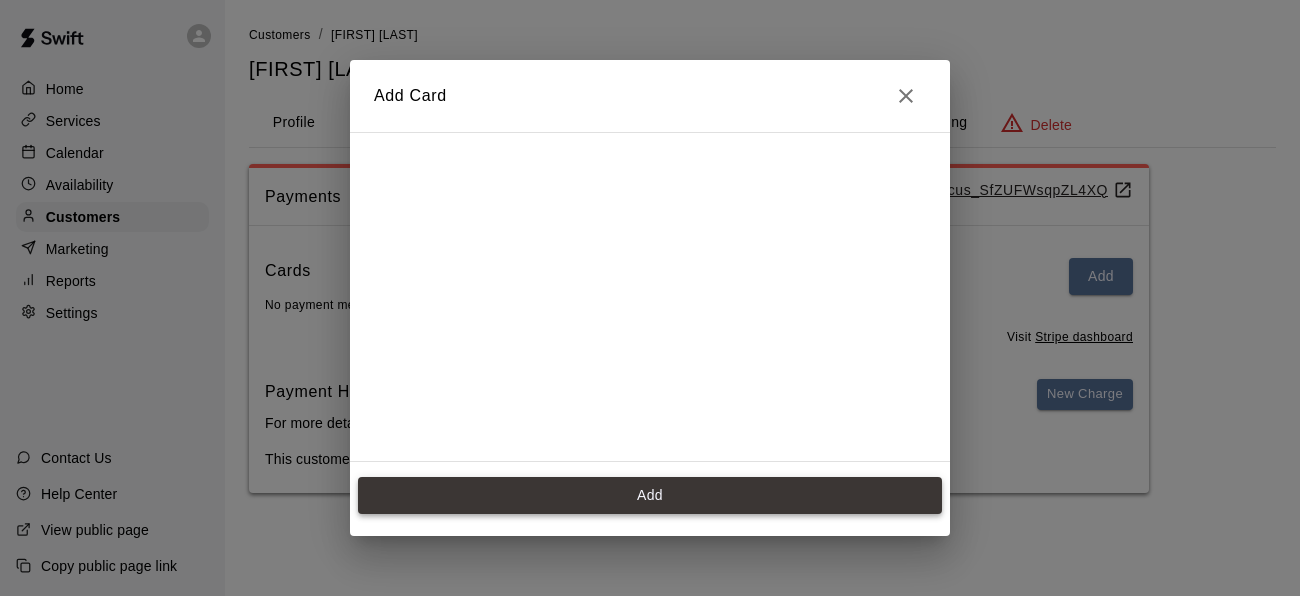 click on "Add" at bounding box center (650, 495) 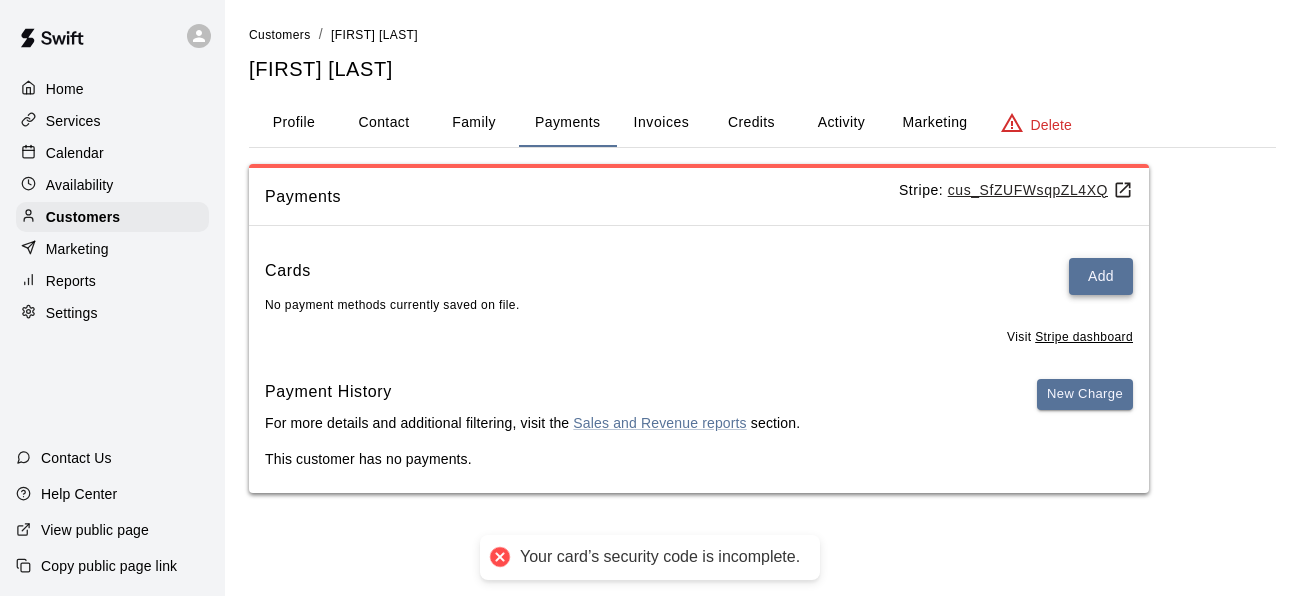 click on "Add" at bounding box center (1101, 276) 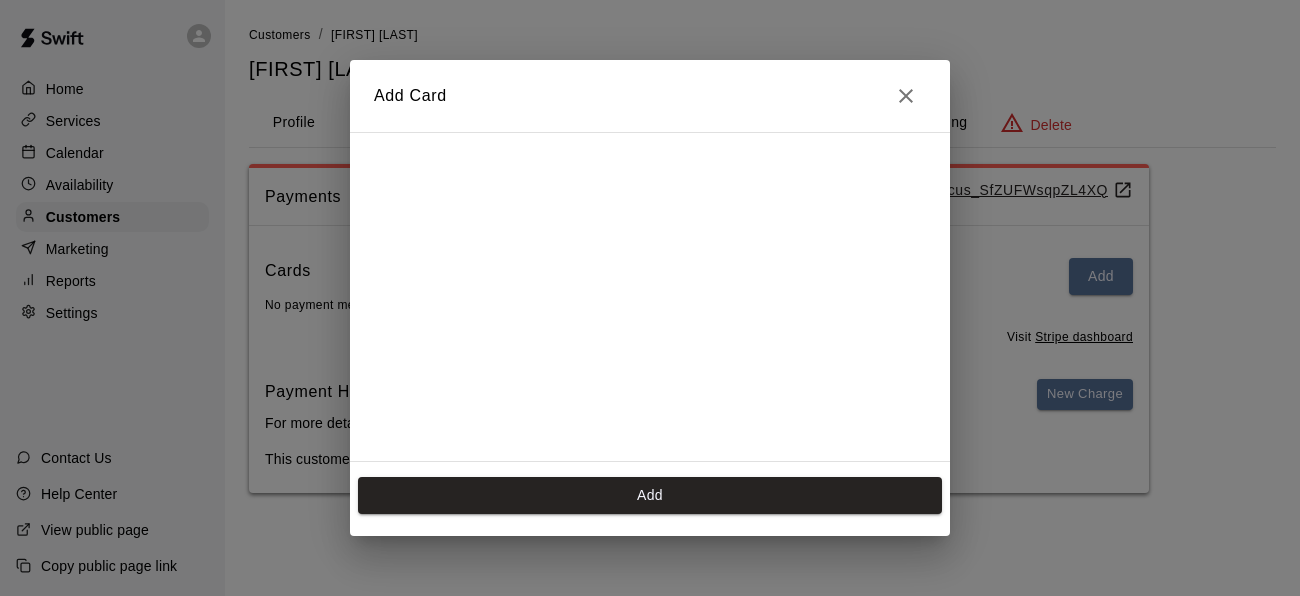 click 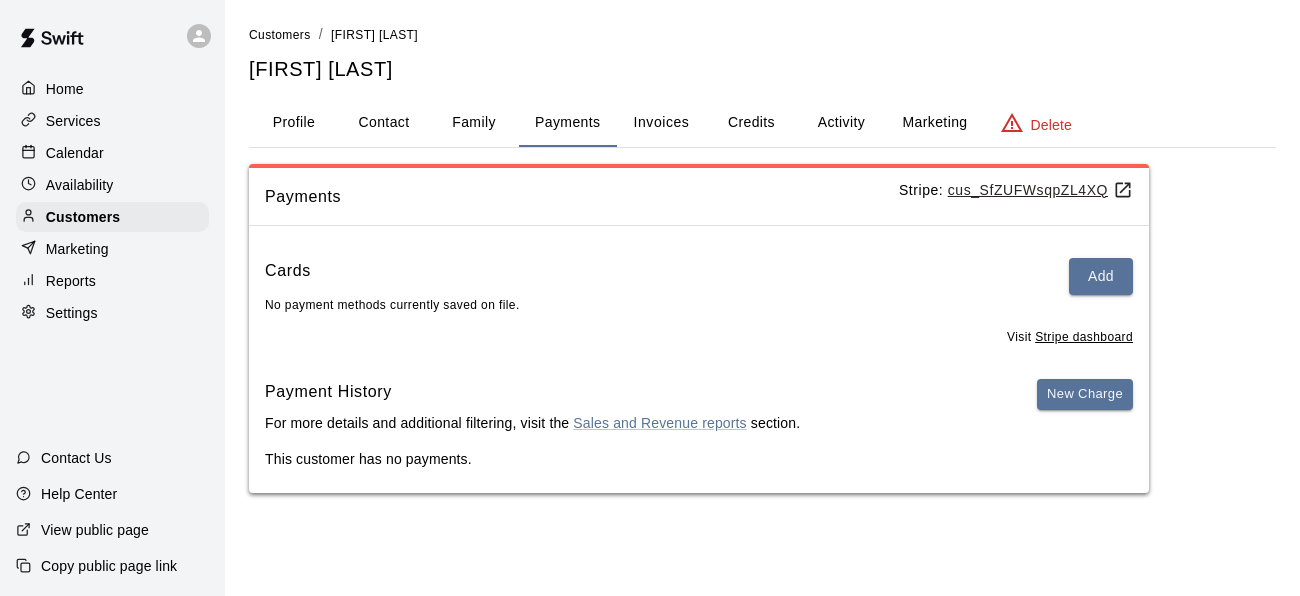 click on "Profile" at bounding box center (294, 123) 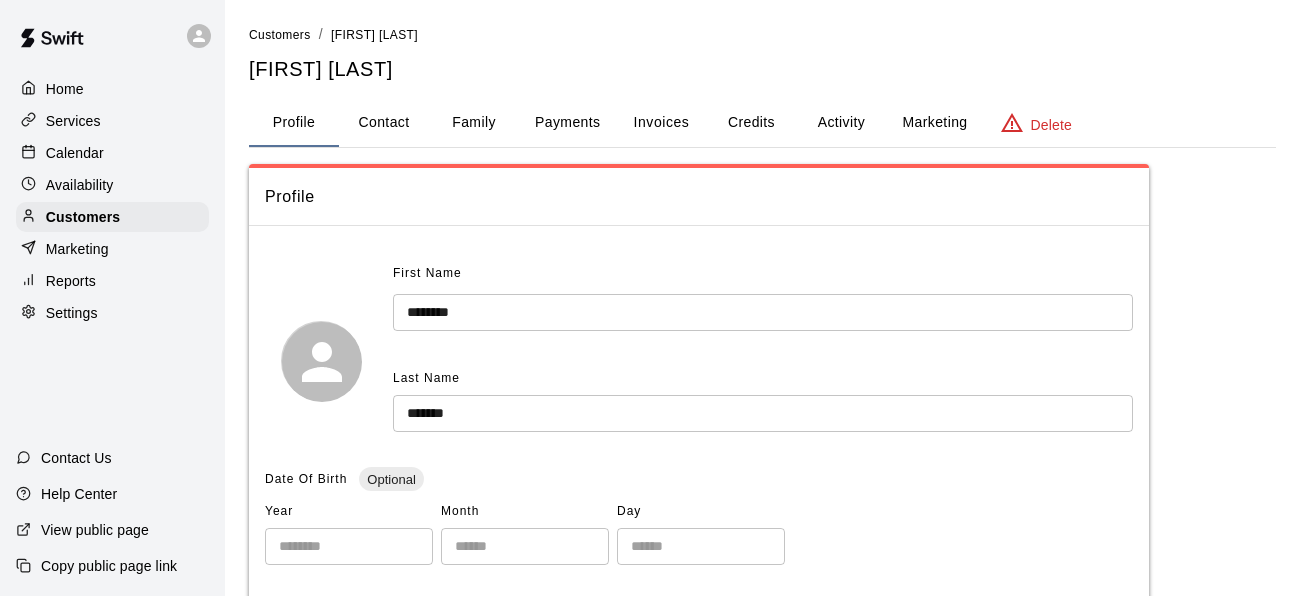 click on "Calendar" at bounding box center (75, 153) 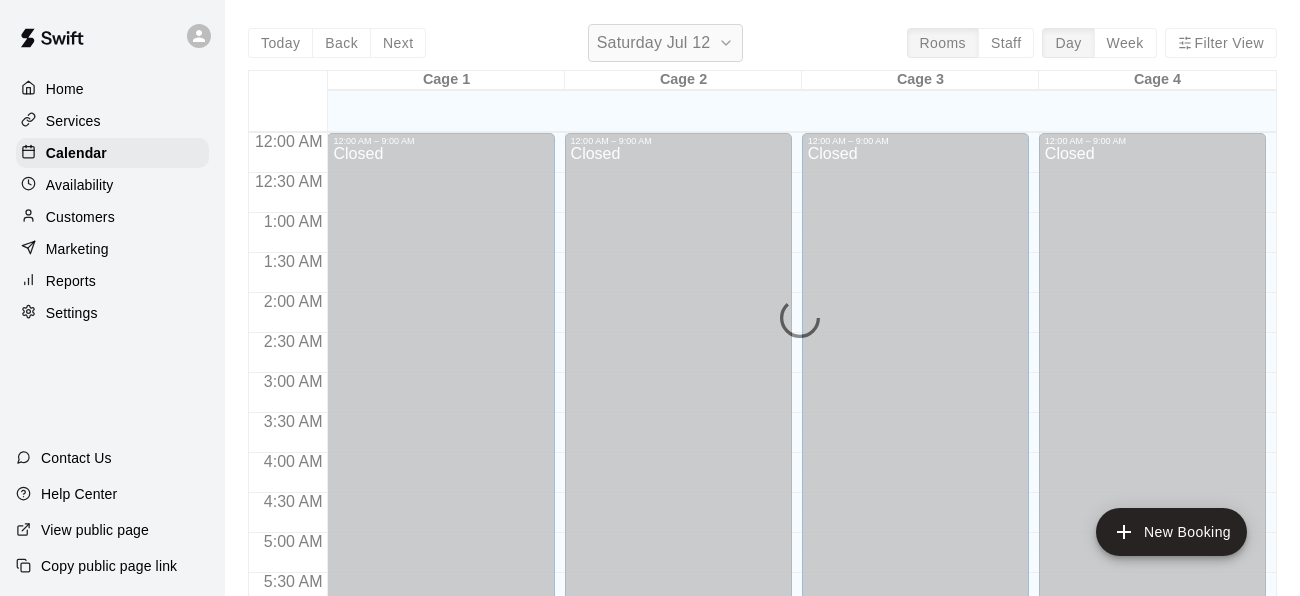 scroll, scrollTop: 1373, scrollLeft: 0, axis: vertical 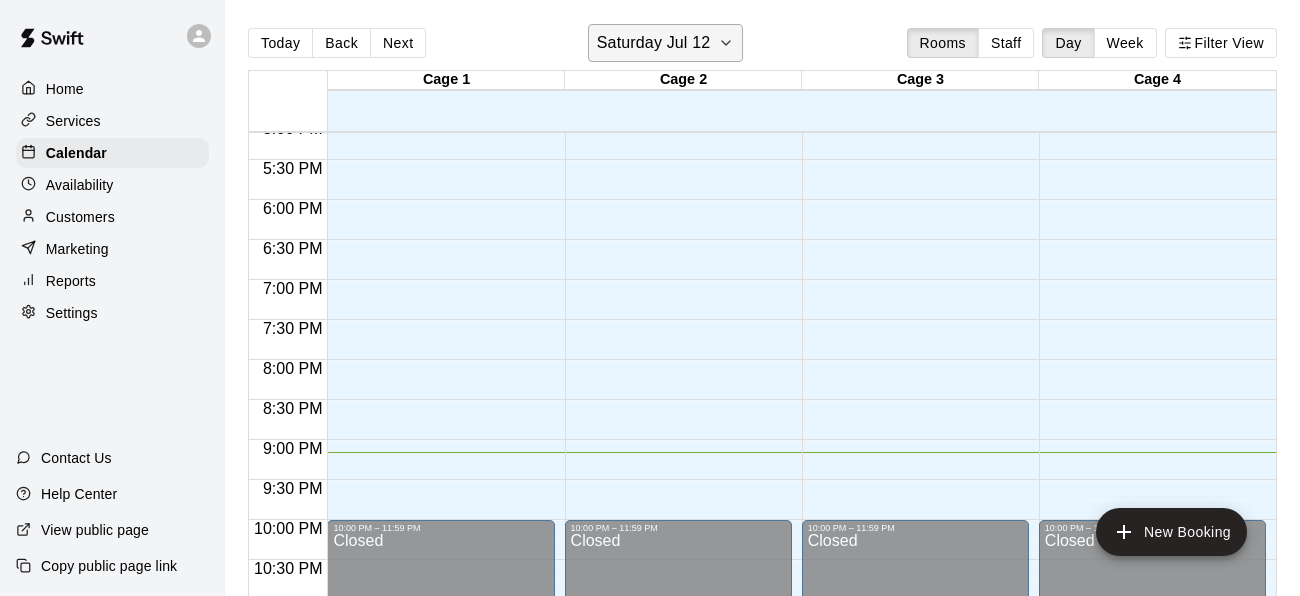 click on "Saturday Jul 12" at bounding box center [653, 43] 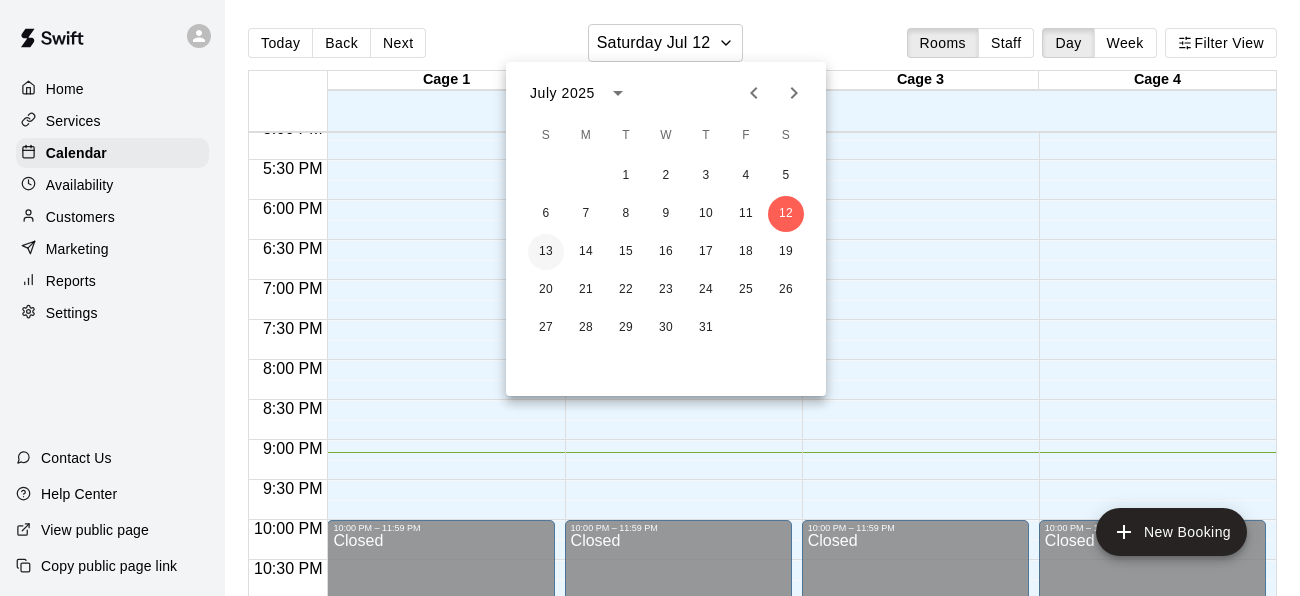 click on "13" at bounding box center [546, 252] 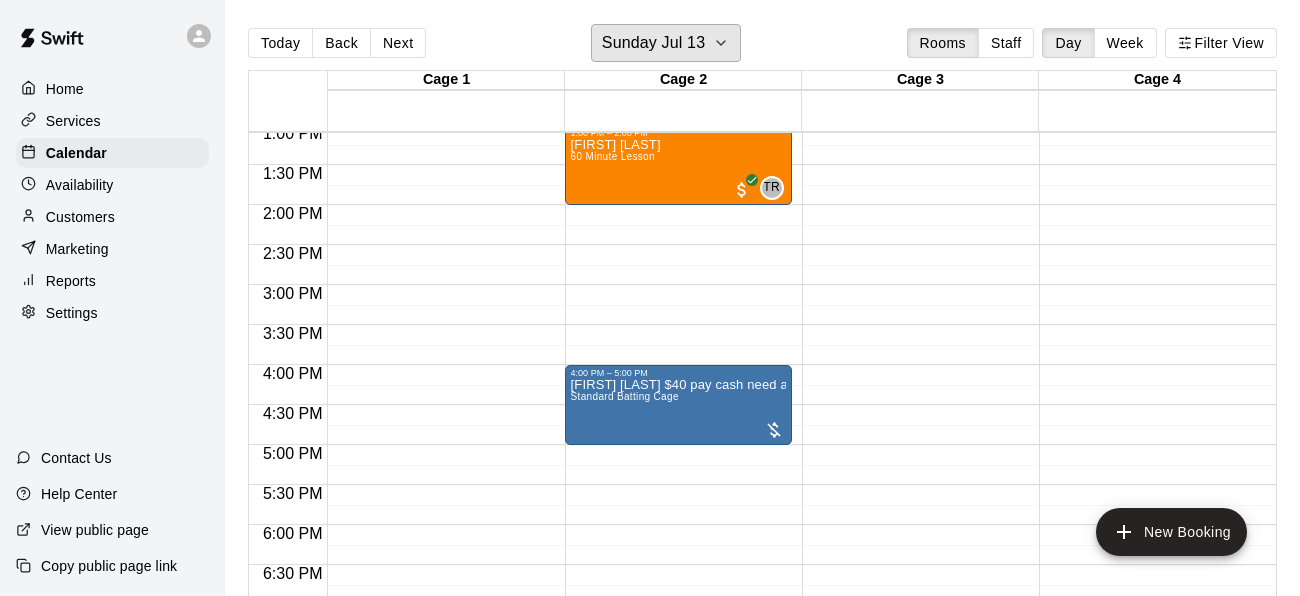 scroll, scrollTop: 1046, scrollLeft: 0, axis: vertical 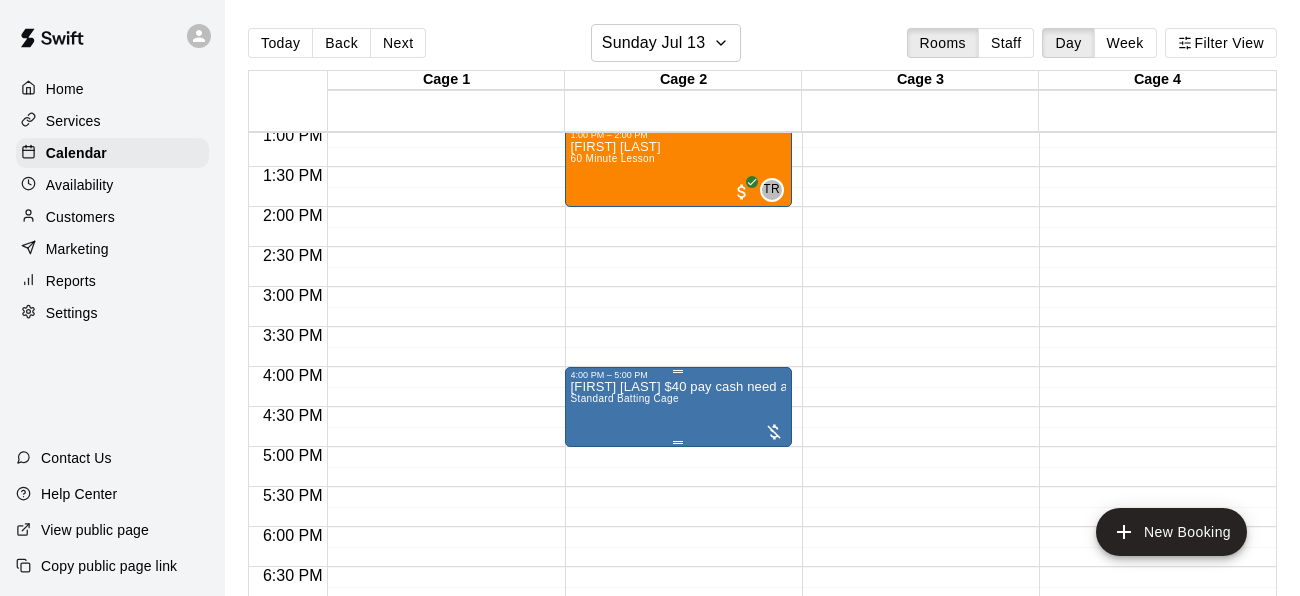 click on "[FIRST] [LAST] $40 pay cash    need all CC info" at bounding box center [678, 387] 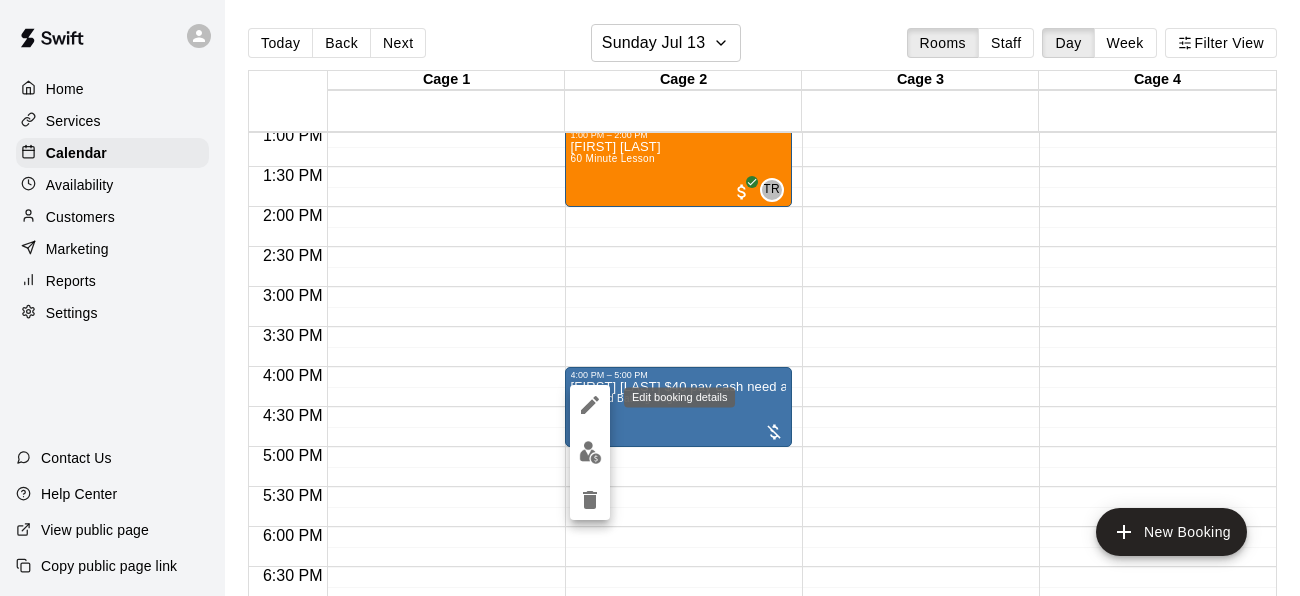 click 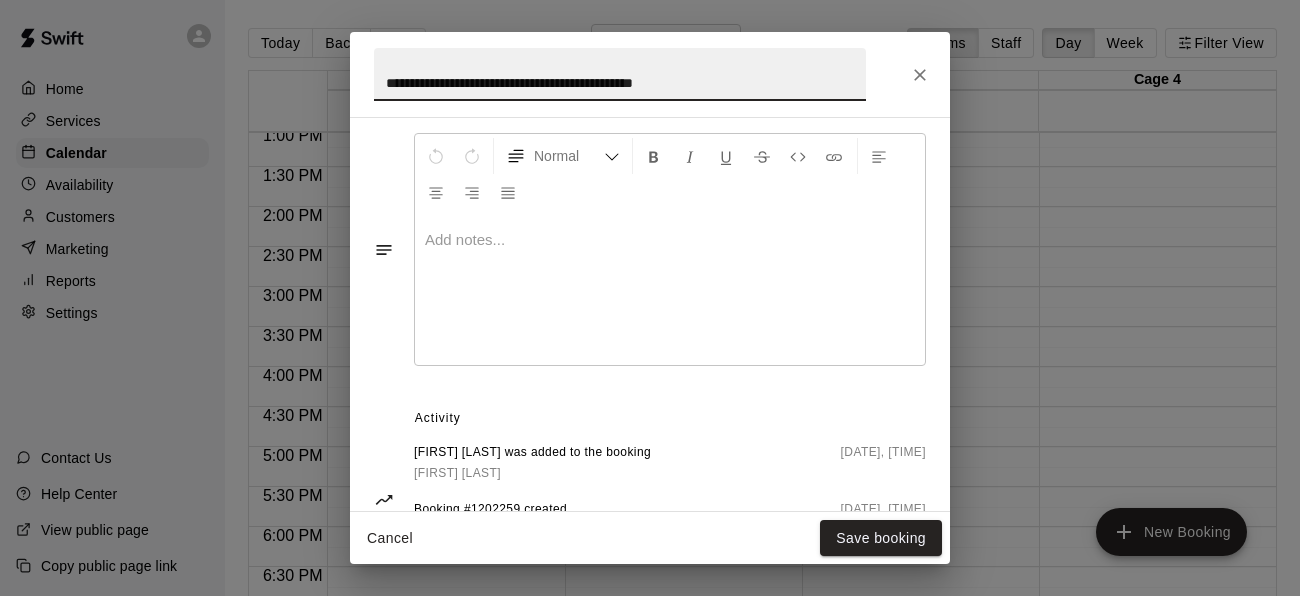 scroll, scrollTop: 647, scrollLeft: 0, axis: vertical 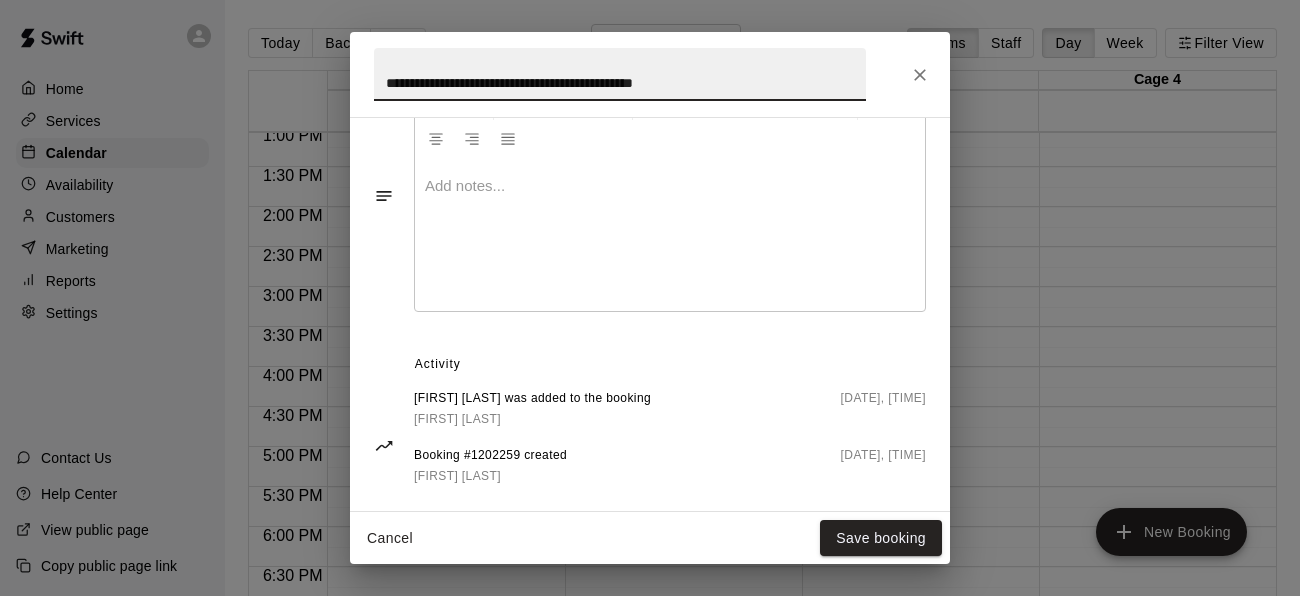 click at bounding box center (670, 236) 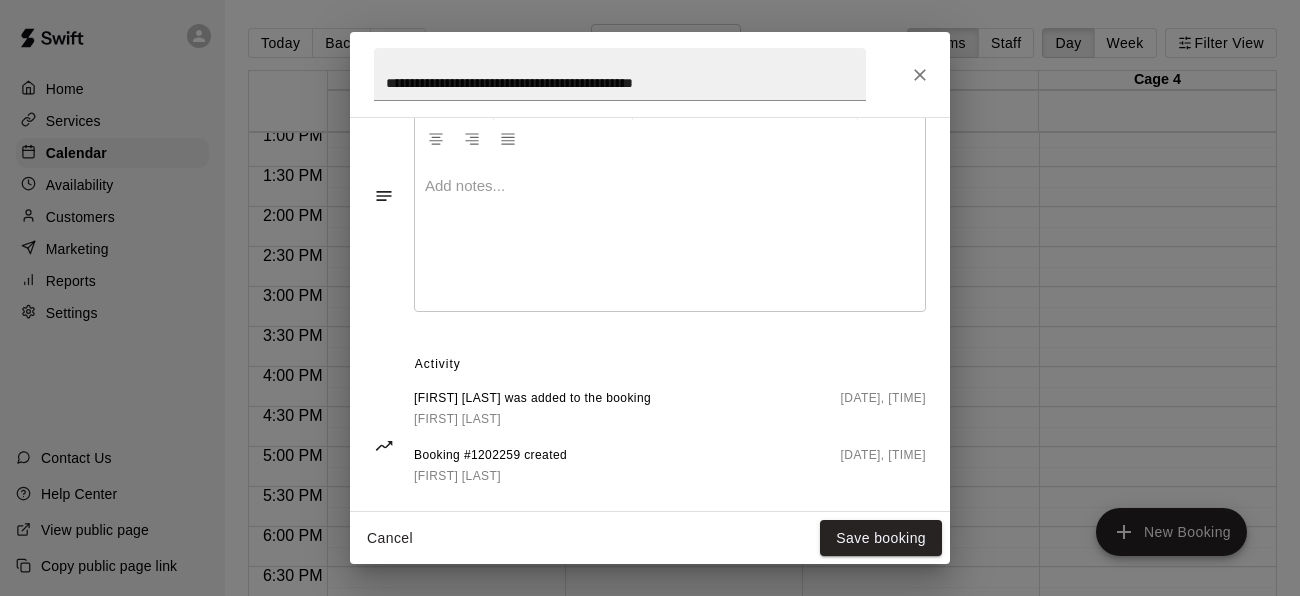 type 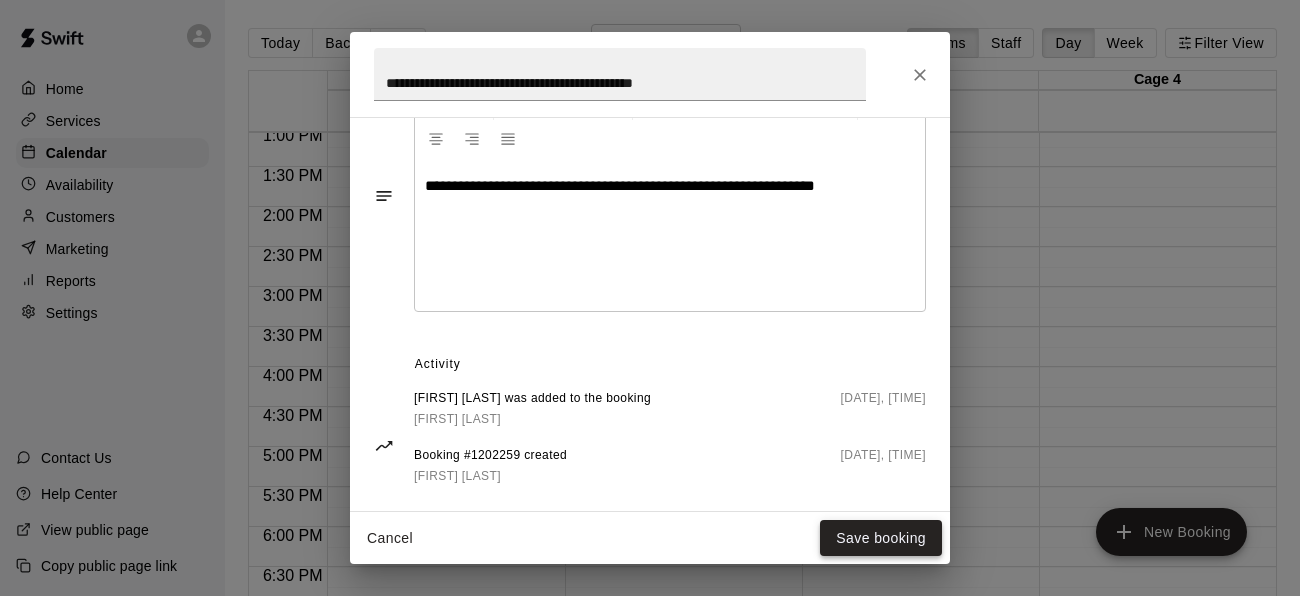 click on "Save booking" at bounding box center [881, 538] 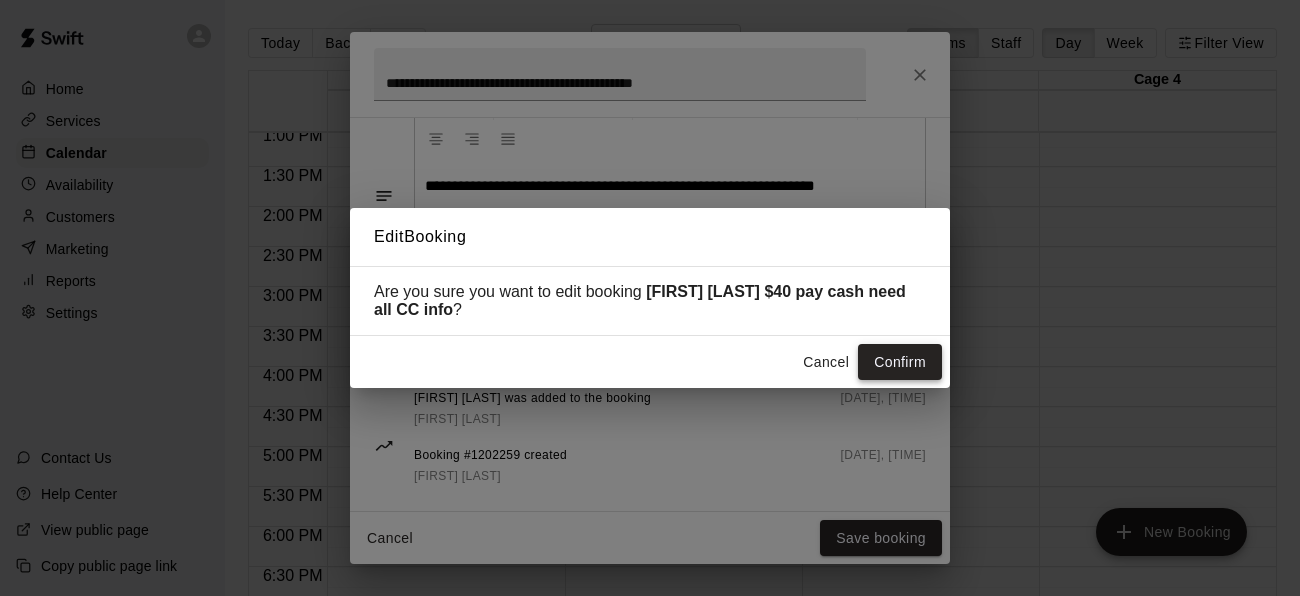 click on "Confirm" at bounding box center (900, 362) 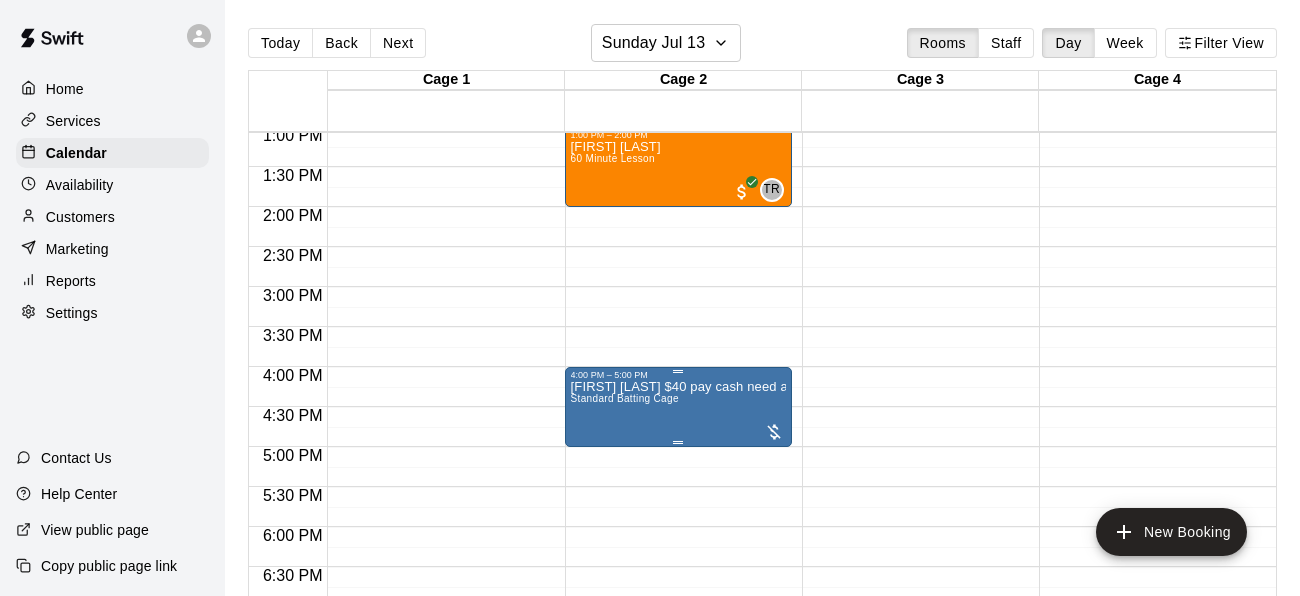 click on "[FIRST] [LAST] $40 pay cash    need all CC info Standard Batting Cage" at bounding box center (678, 678) 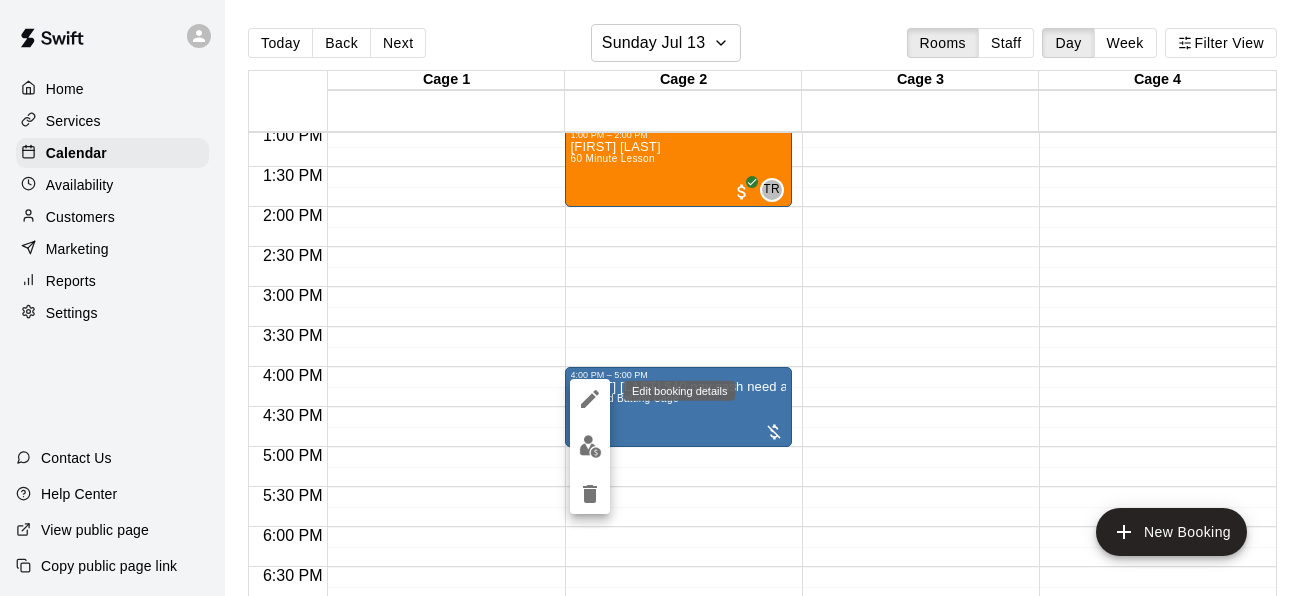 click 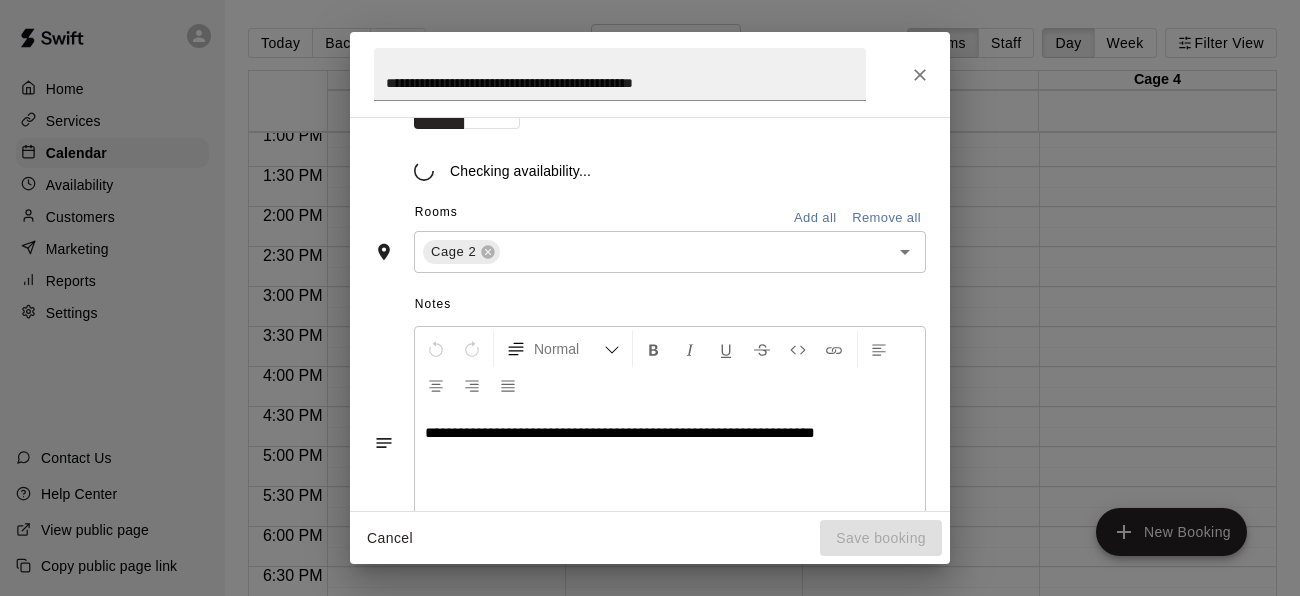 scroll, scrollTop: 400, scrollLeft: 0, axis: vertical 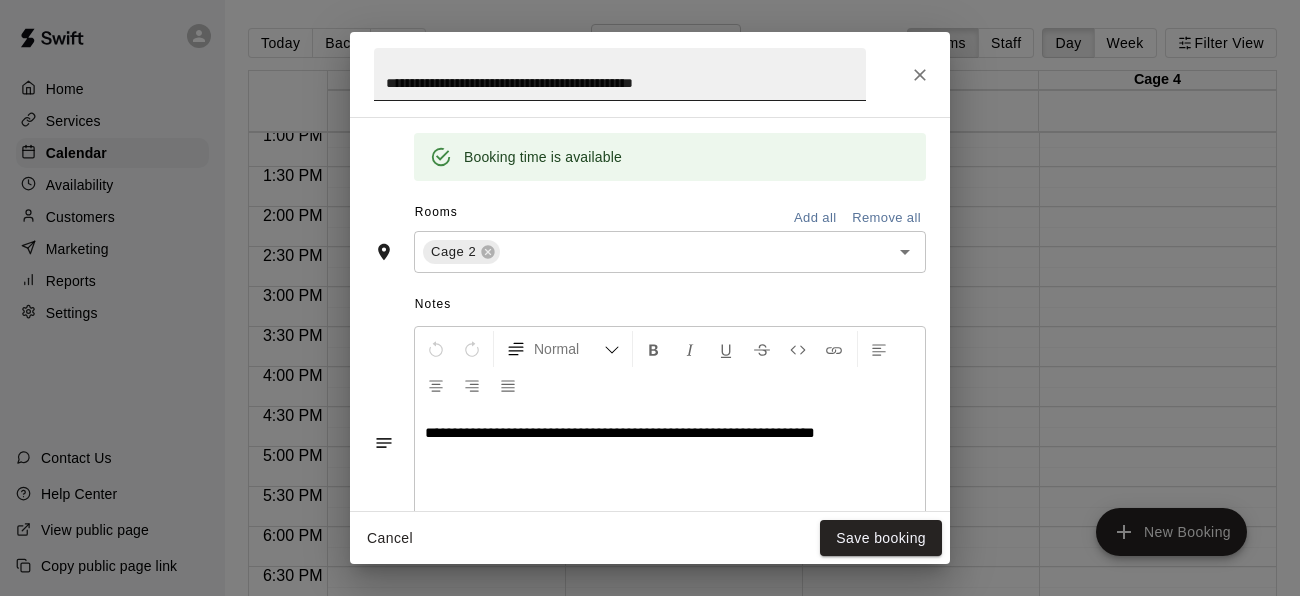 click on "**********" at bounding box center (620, 74) 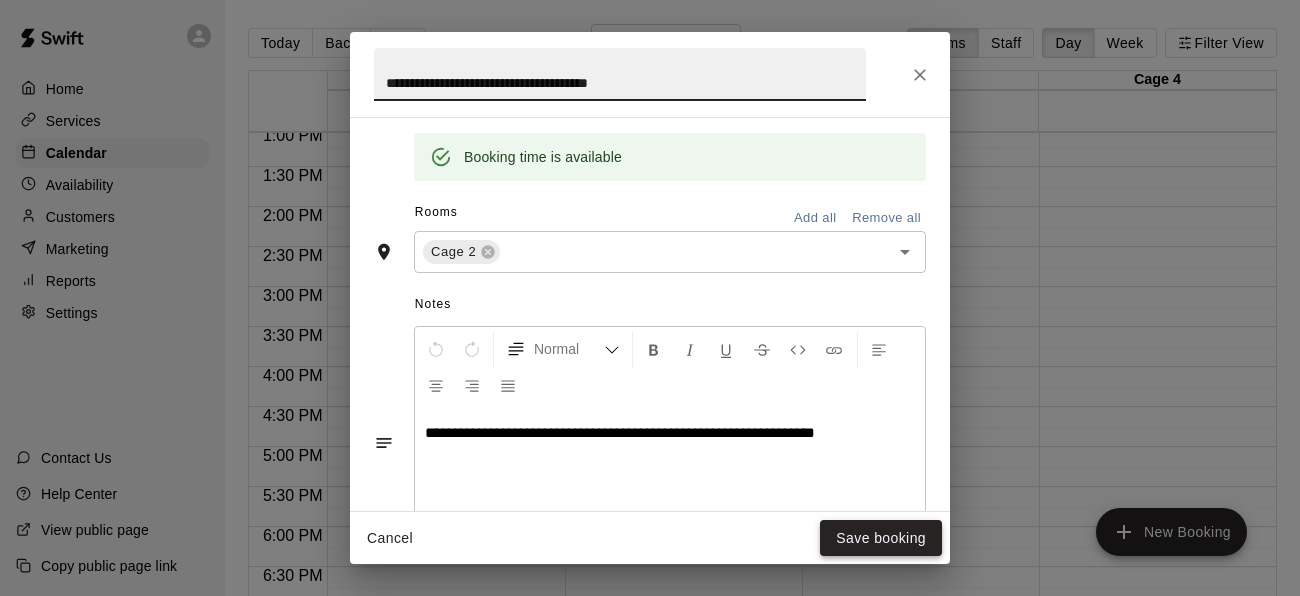 type on "**********" 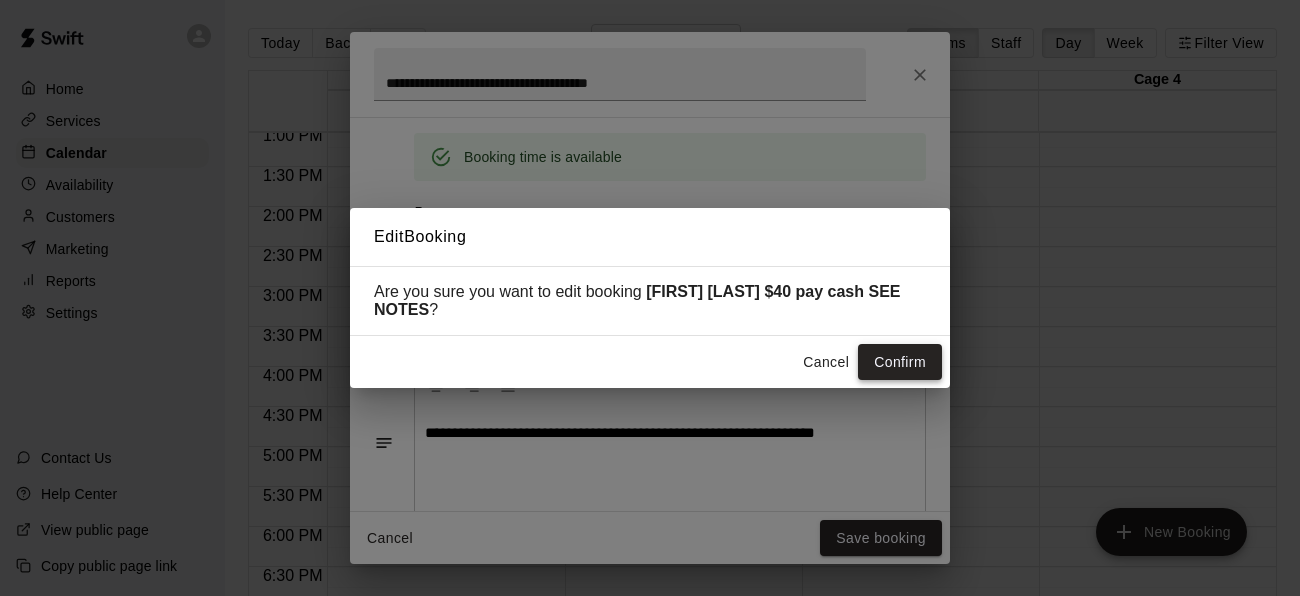 click on "Confirm" at bounding box center (900, 362) 